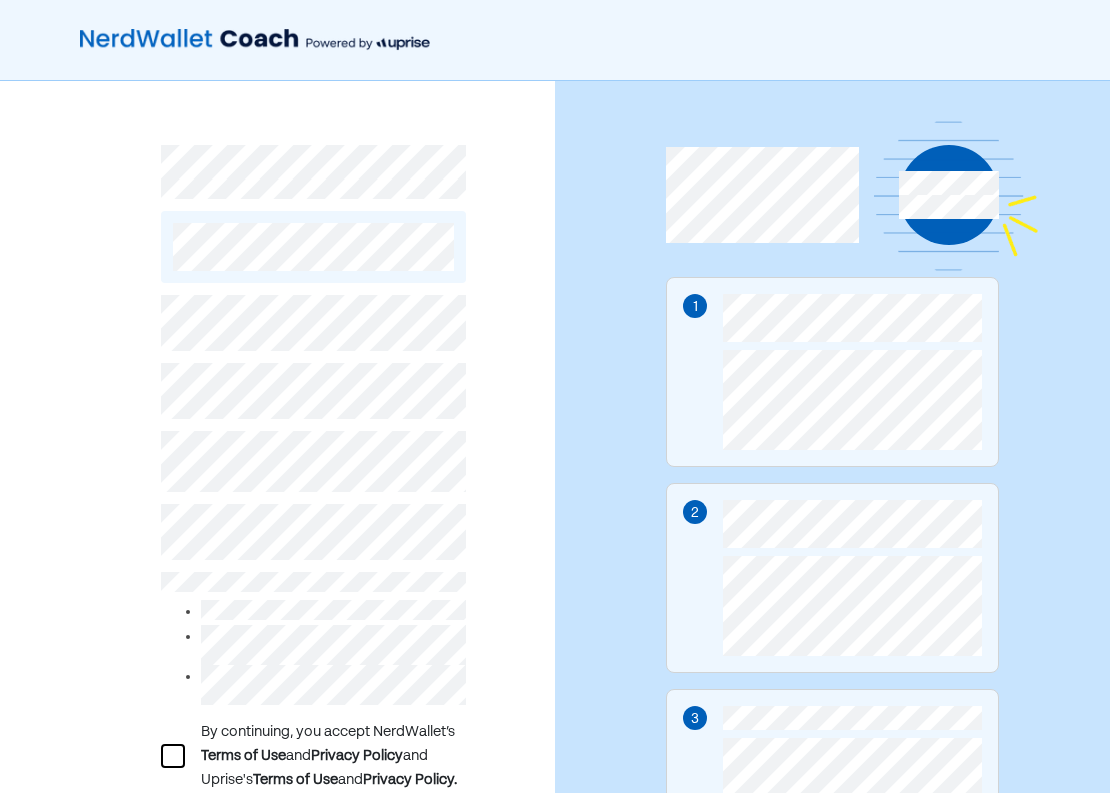 scroll, scrollTop: 0, scrollLeft: 0, axis: both 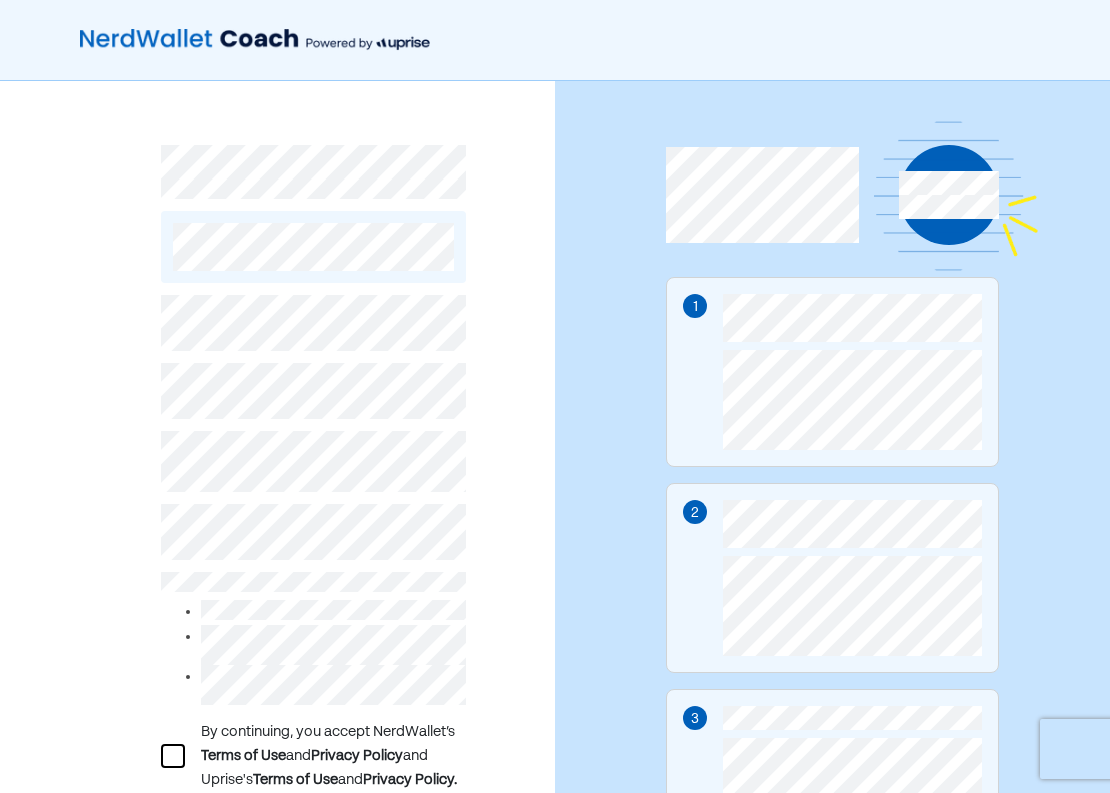 click at bounding box center (333, 645) 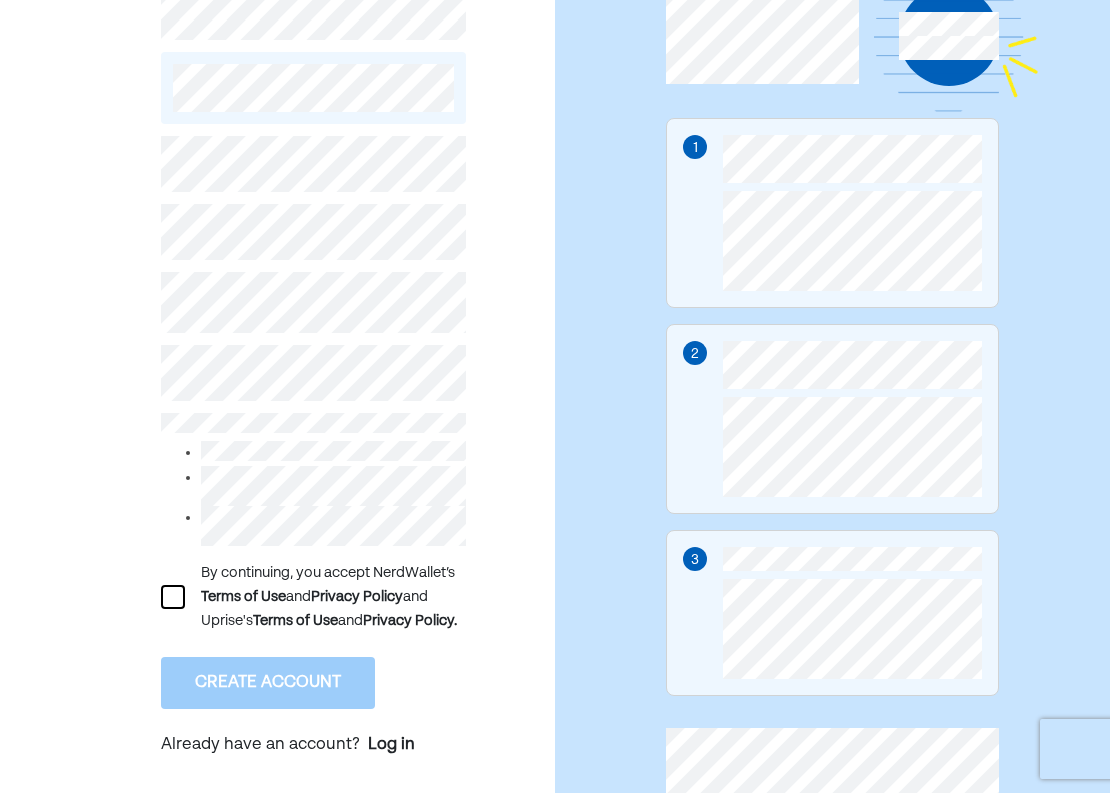 scroll, scrollTop: 179, scrollLeft: 0, axis: vertical 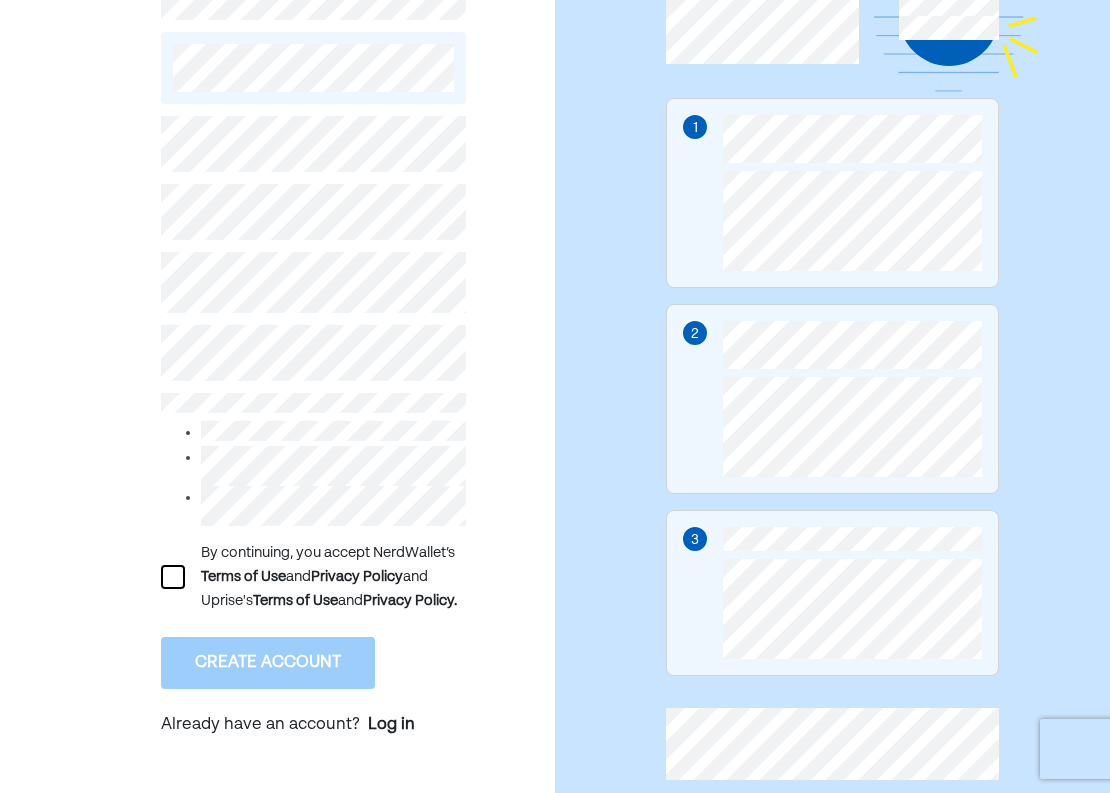 click on "Terms of Use" at bounding box center [295, 601] 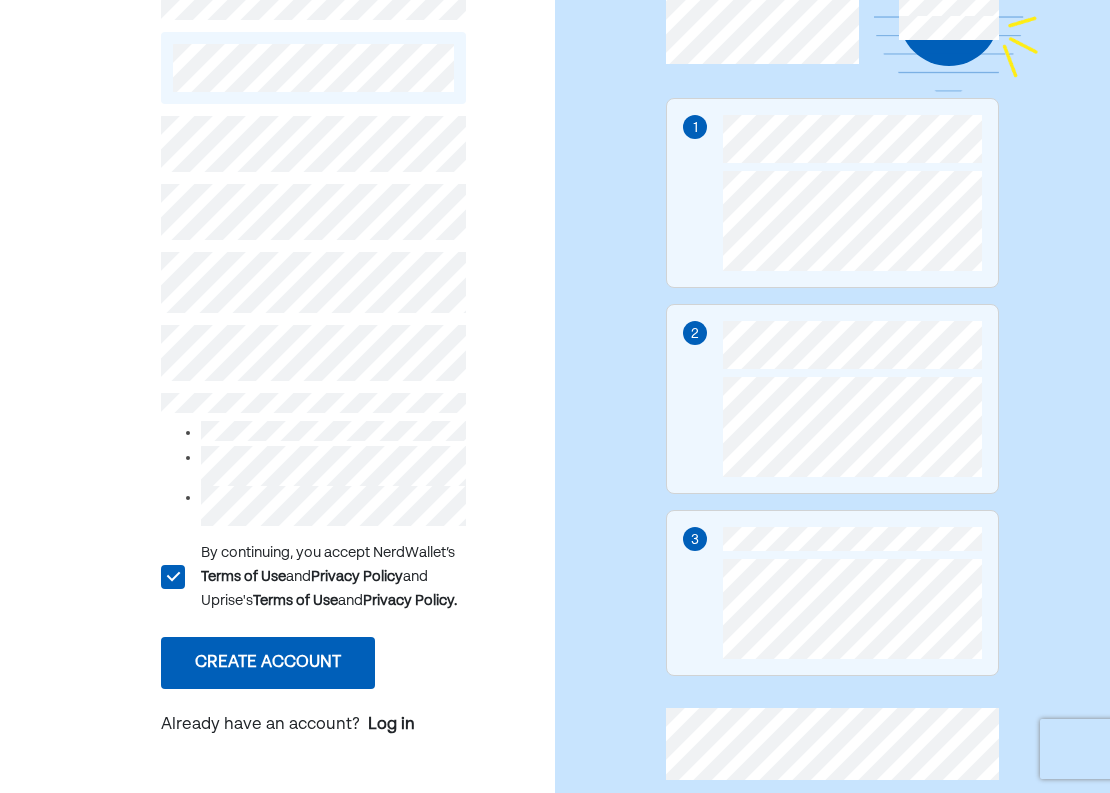 click on "Create account" at bounding box center (268, 663) 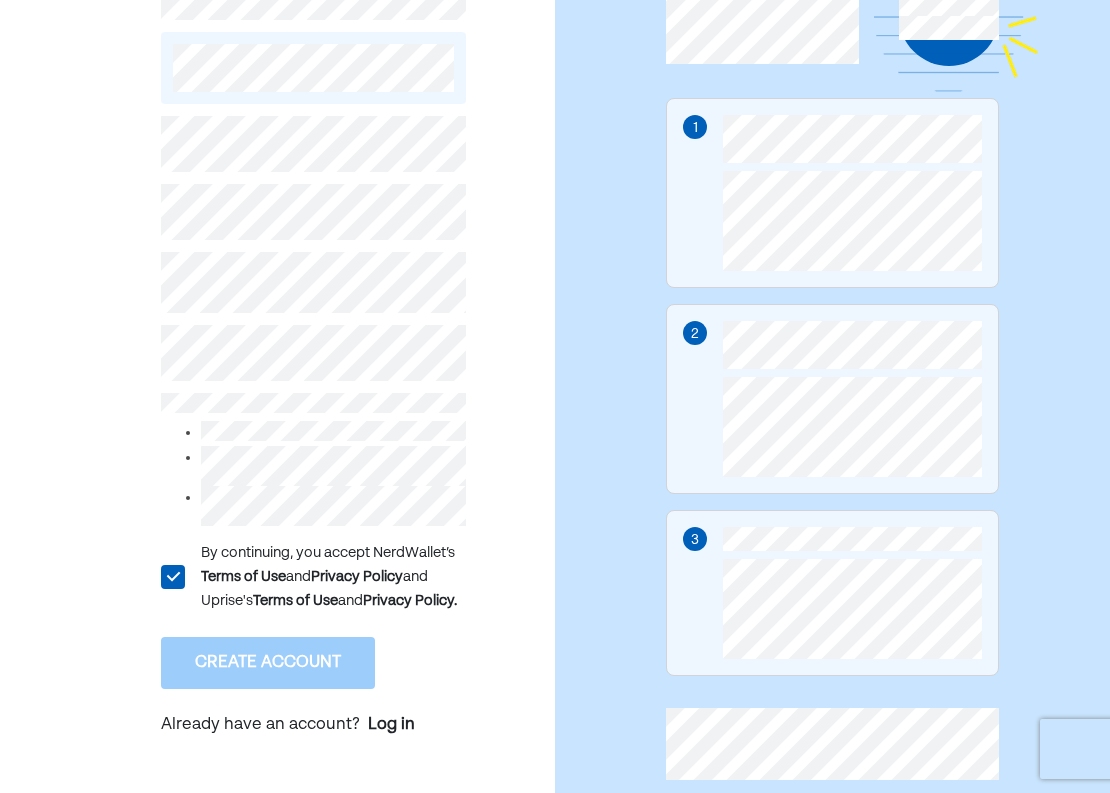 click on "L By continuing, you accept NerdWallet’s  Terms of Use  and  Privacy Policy  and Uprise's  Terms of Use  and  Privacy Policy. Create account Already have an account?   Log in" at bounding box center [277, 373] 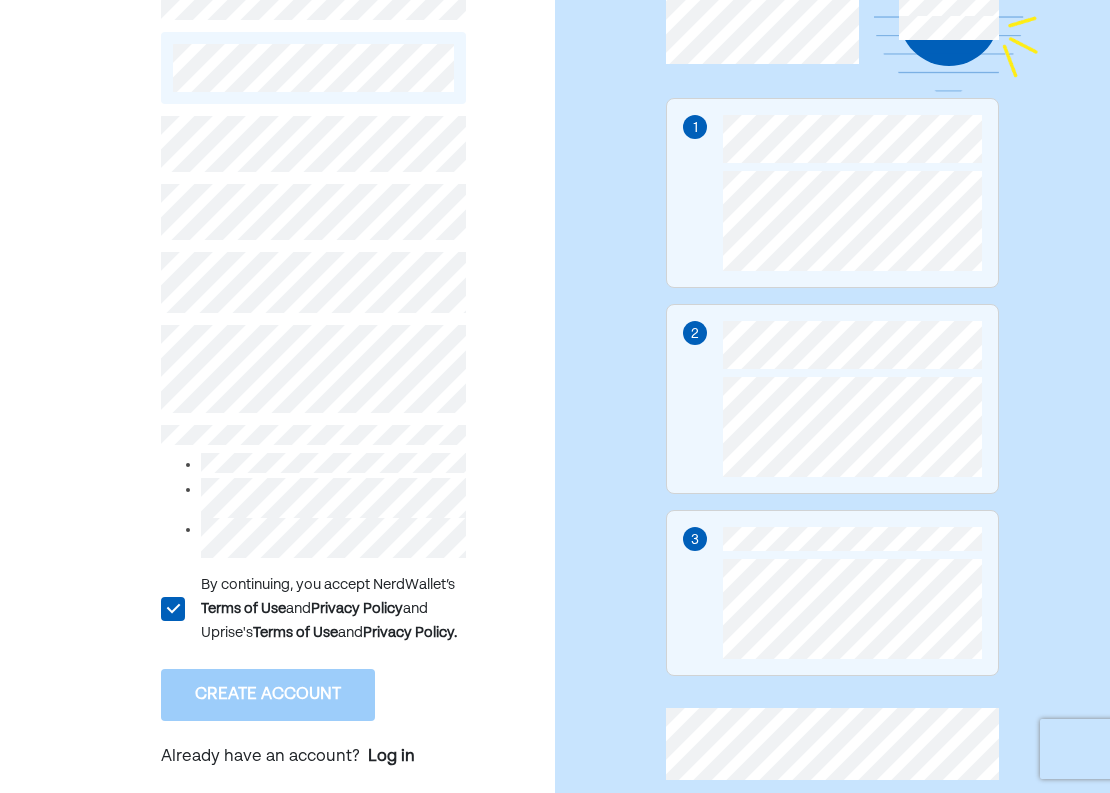 click on "L By continuing, you accept NerdWallet’s  Terms of Use  and  Privacy Policy  and Uprise's  Terms of Use  and  Privacy Policy." at bounding box center [313, 609] 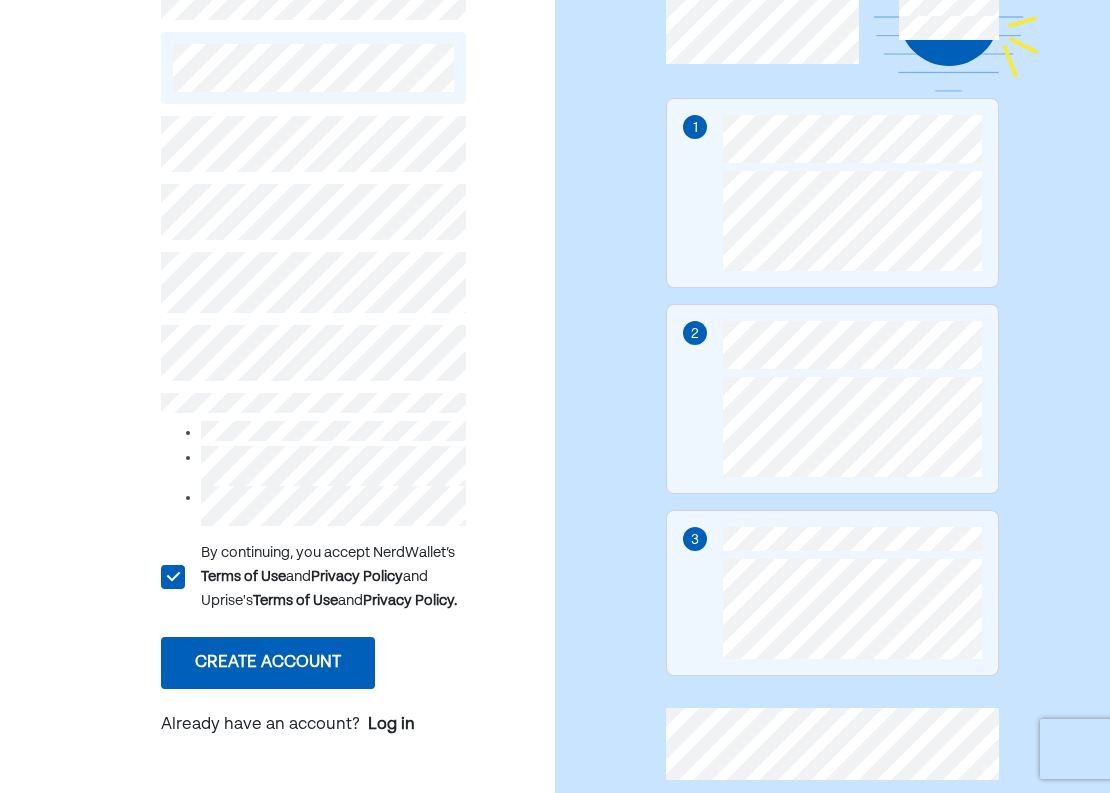 click on "L By continuing, you accept NerdWallet’s  Terms of Use  and  Privacy Policy  and Uprise's  Terms of Use  and  Privacy Policy. Create account Already have an account?   Log in" at bounding box center (277, 373) 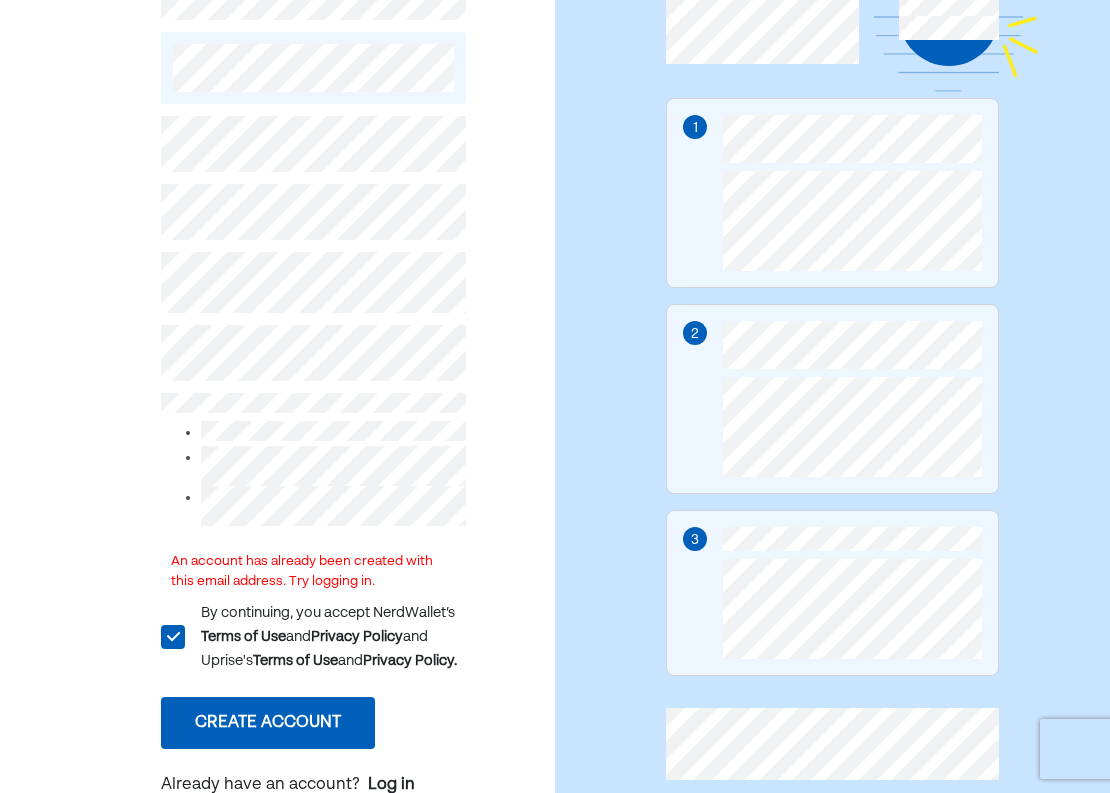 scroll, scrollTop: 0, scrollLeft: 0, axis: both 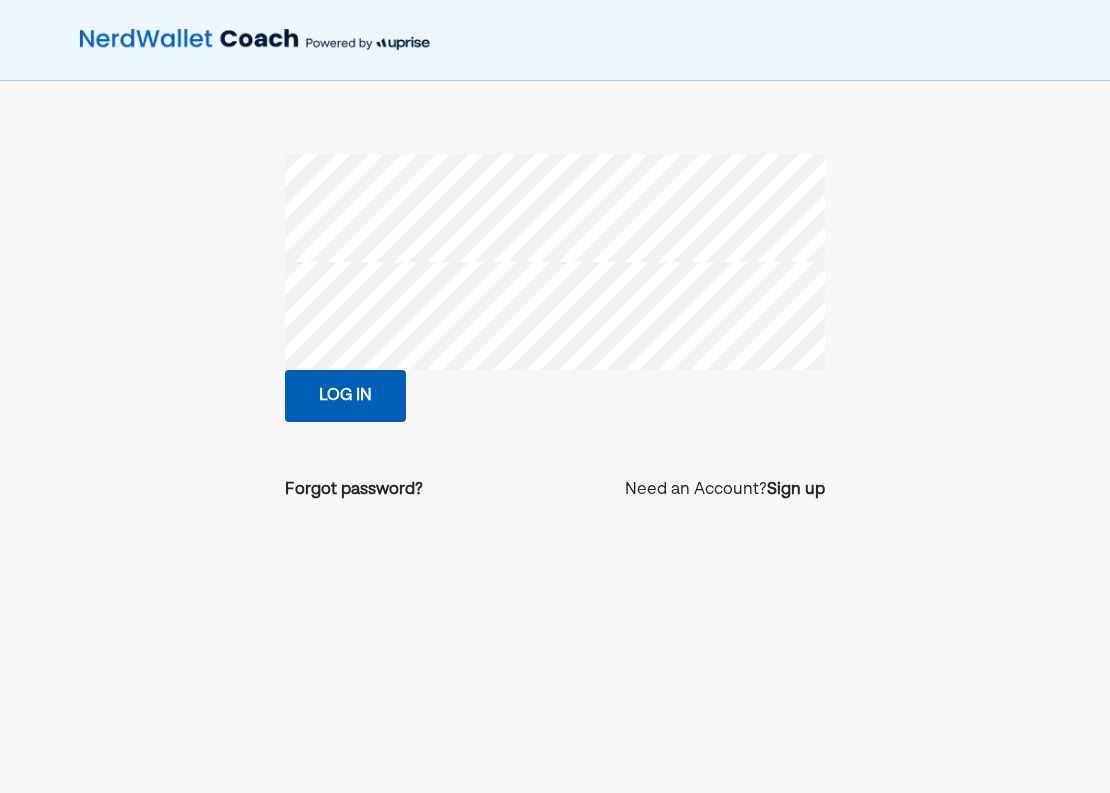 click on "Log in" at bounding box center [345, 396] 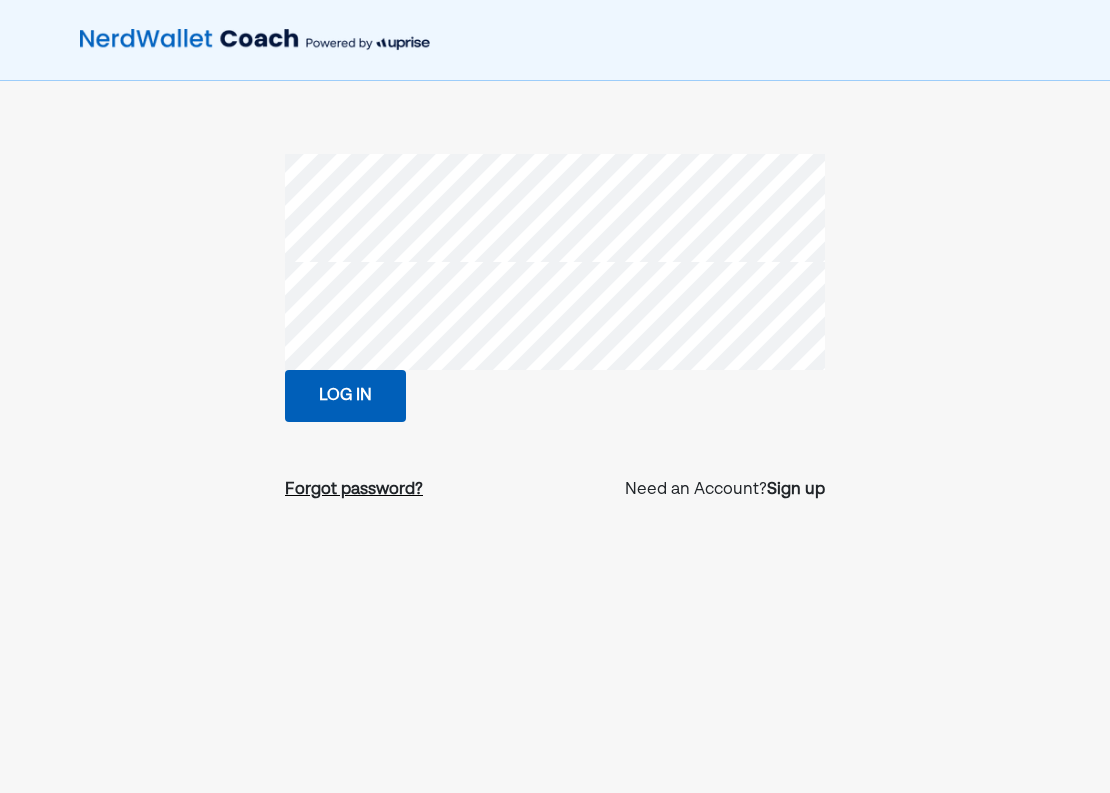 click on "Forgot password?" at bounding box center [354, 490] 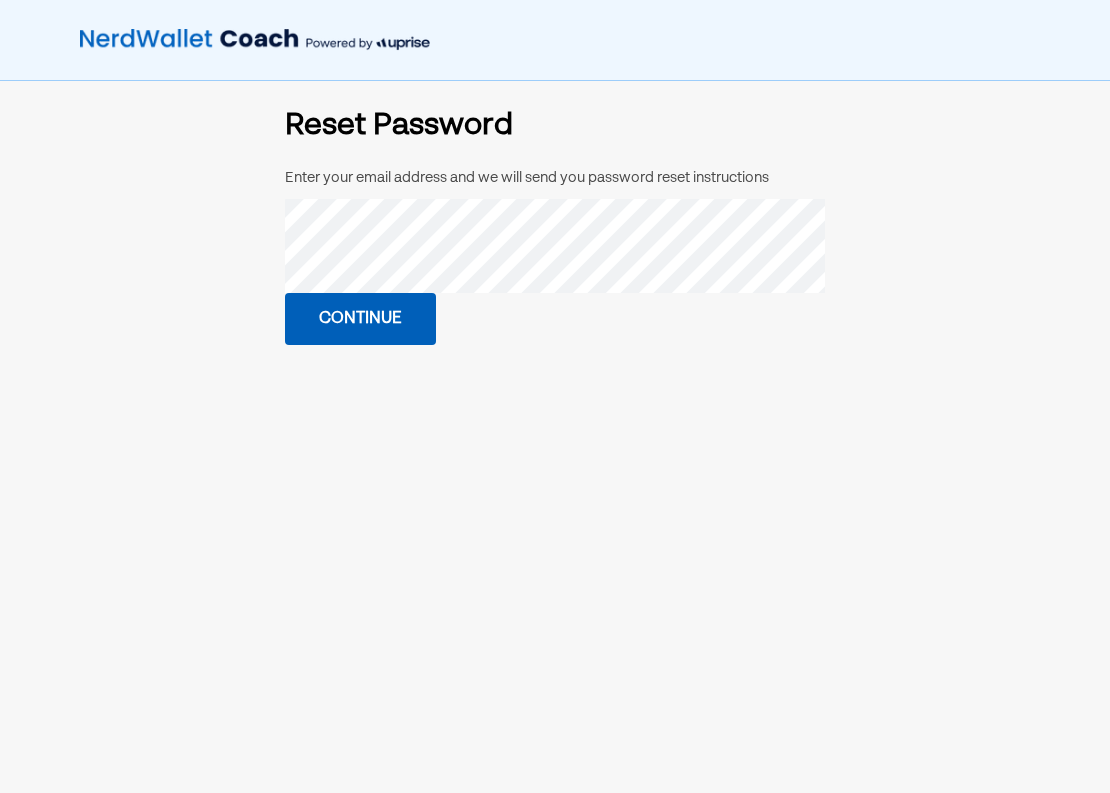 scroll, scrollTop: 0, scrollLeft: 0, axis: both 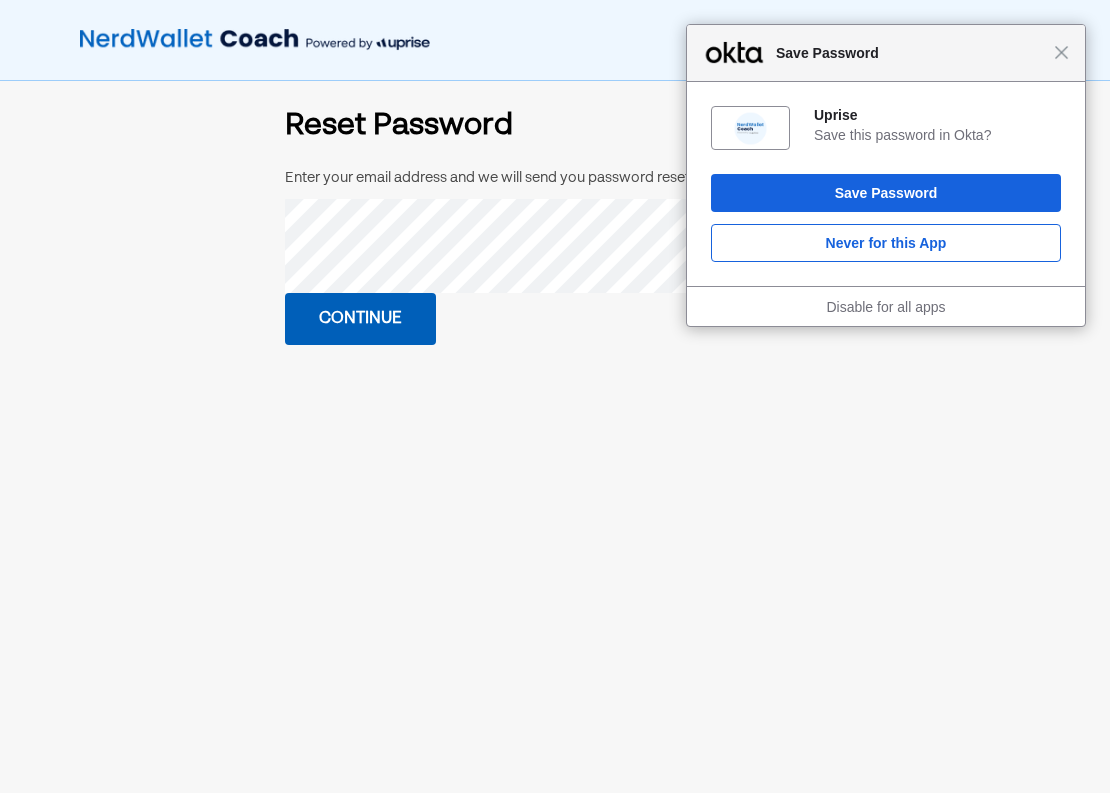 click on "Continue" at bounding box center (360, 319) 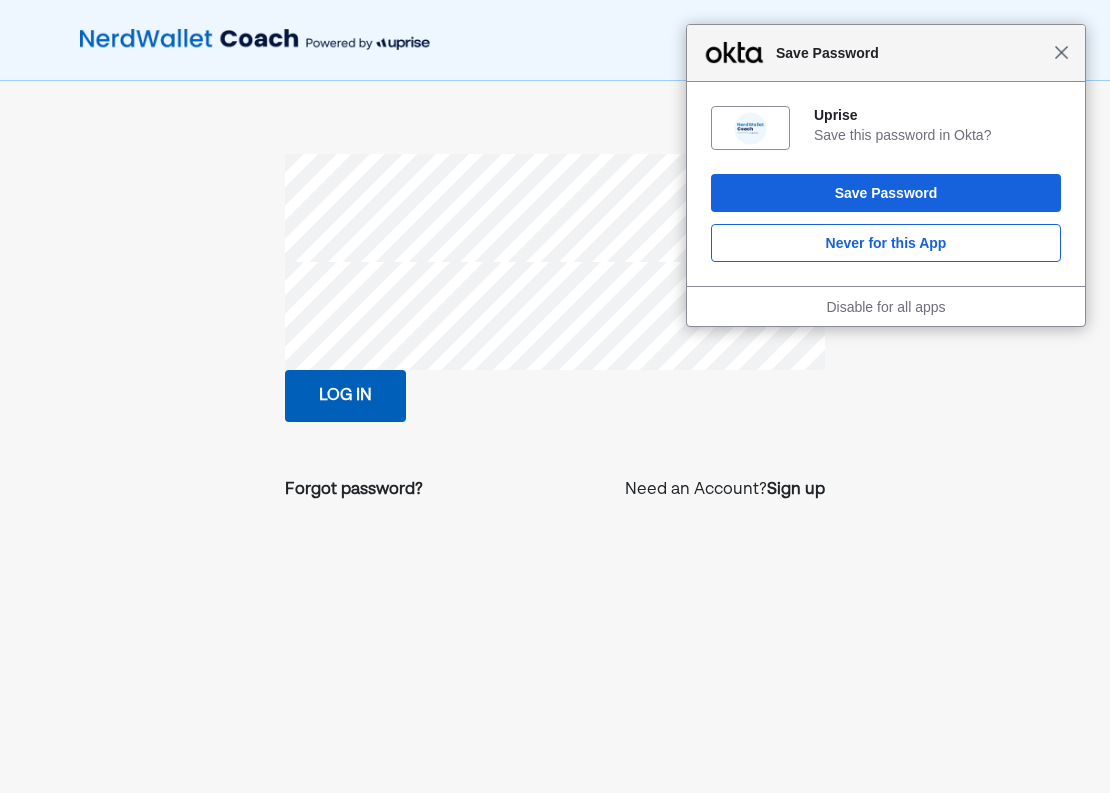 click on "Close" at bounding box center [1061, 52] 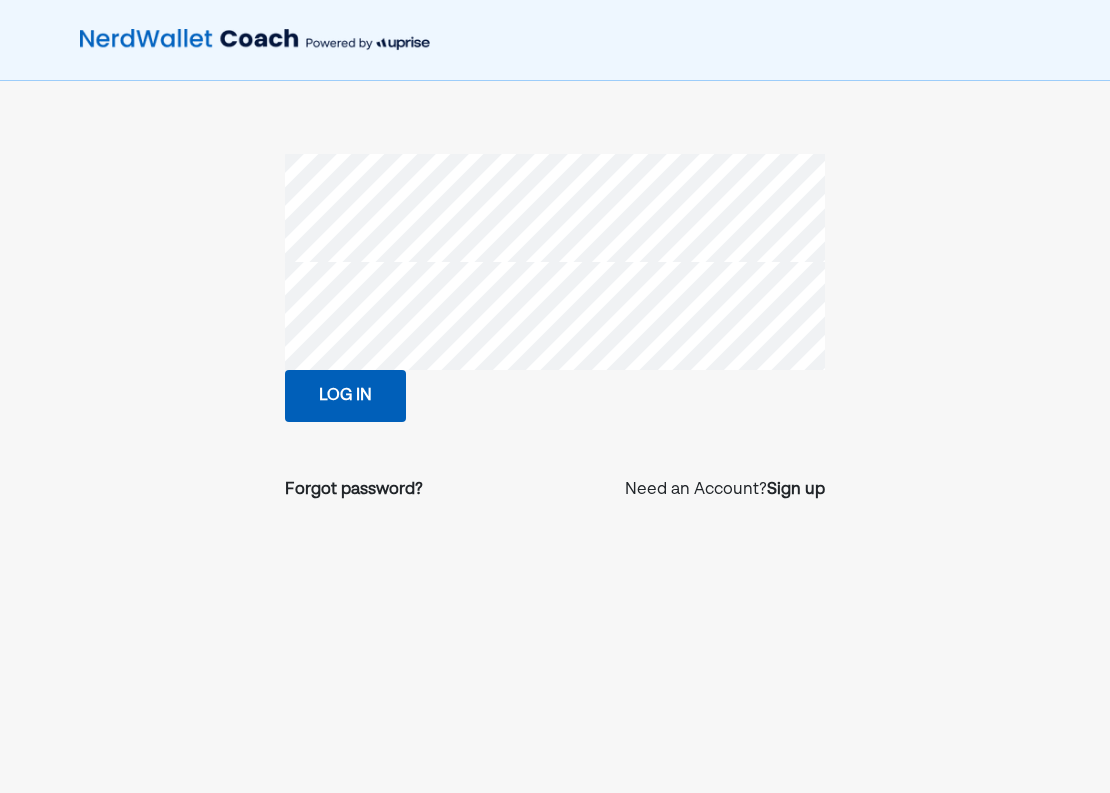 click on "Log in" at bounding box center [345, 396] 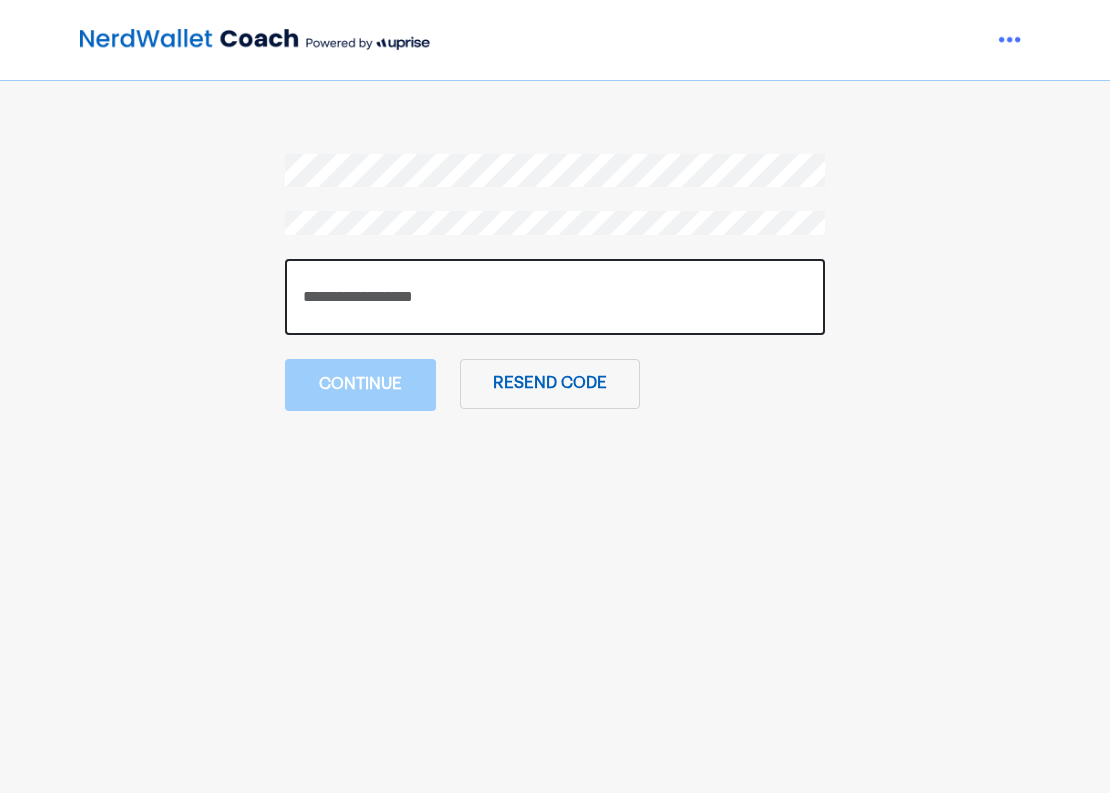 click at bounding box center (555, 297) 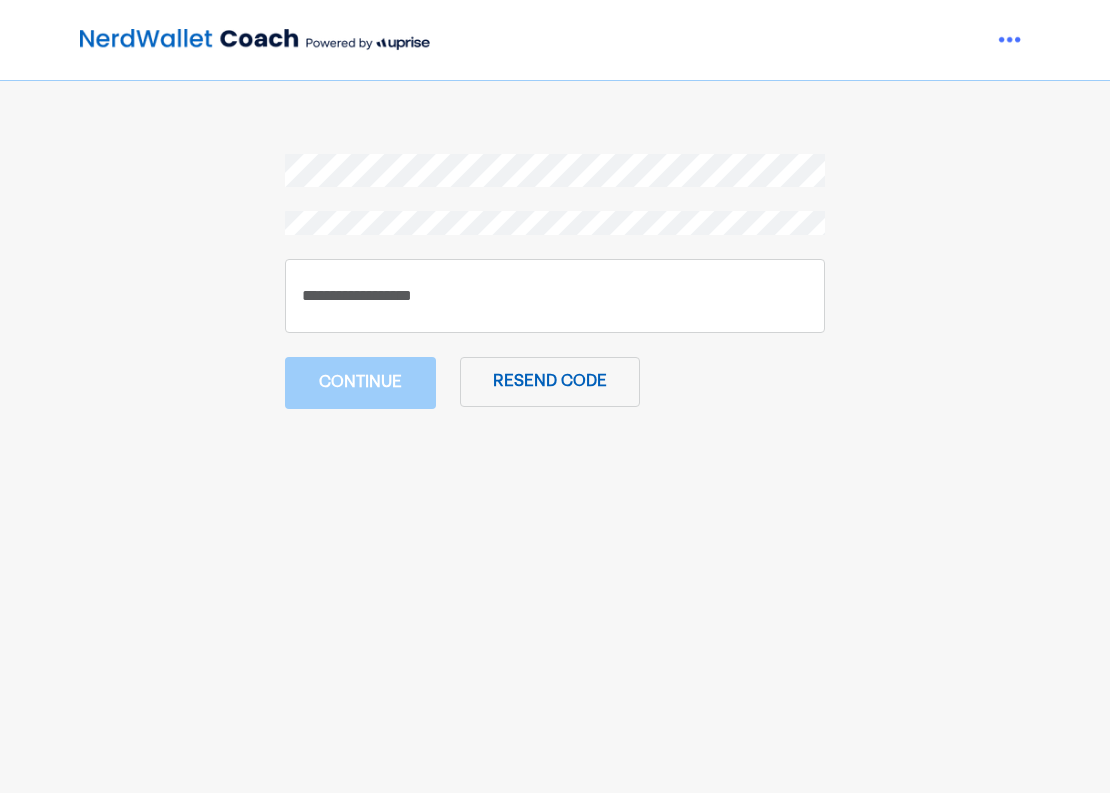 drag, startPoint x: 444, startPoint y: 341, endPoint x: 443, endPoint y: 312, distance: 29.017237 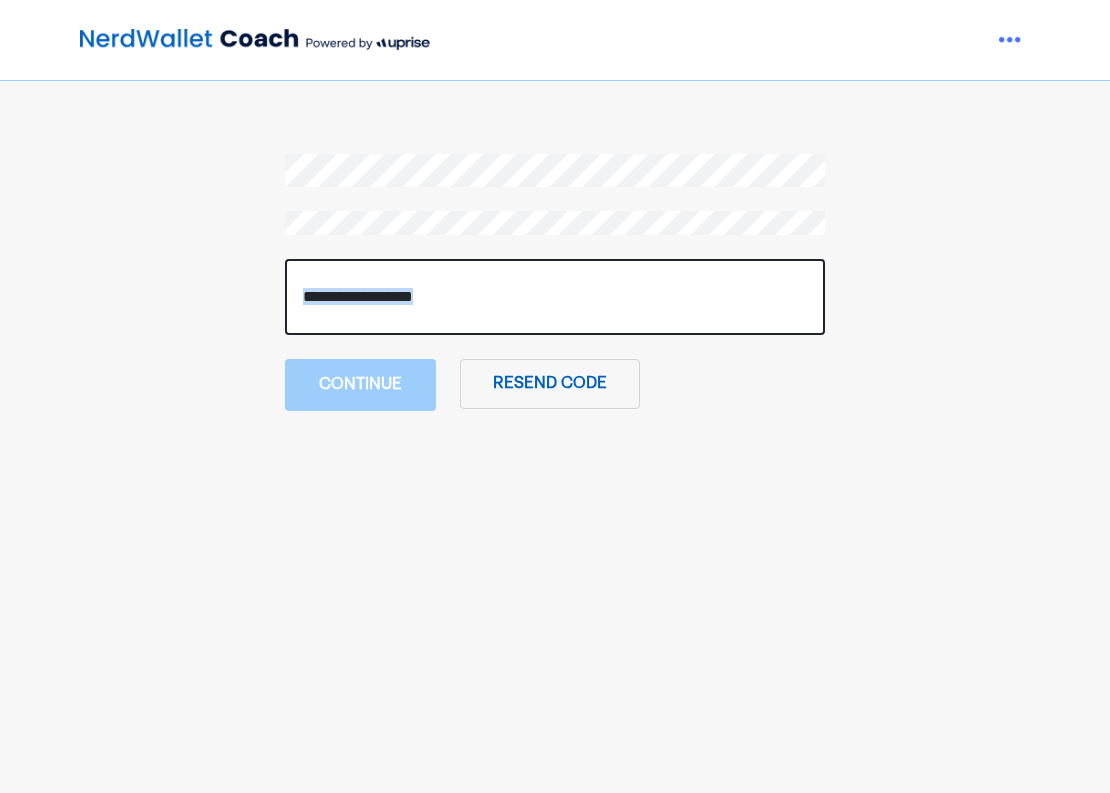 click at bounding box center (555, 297) 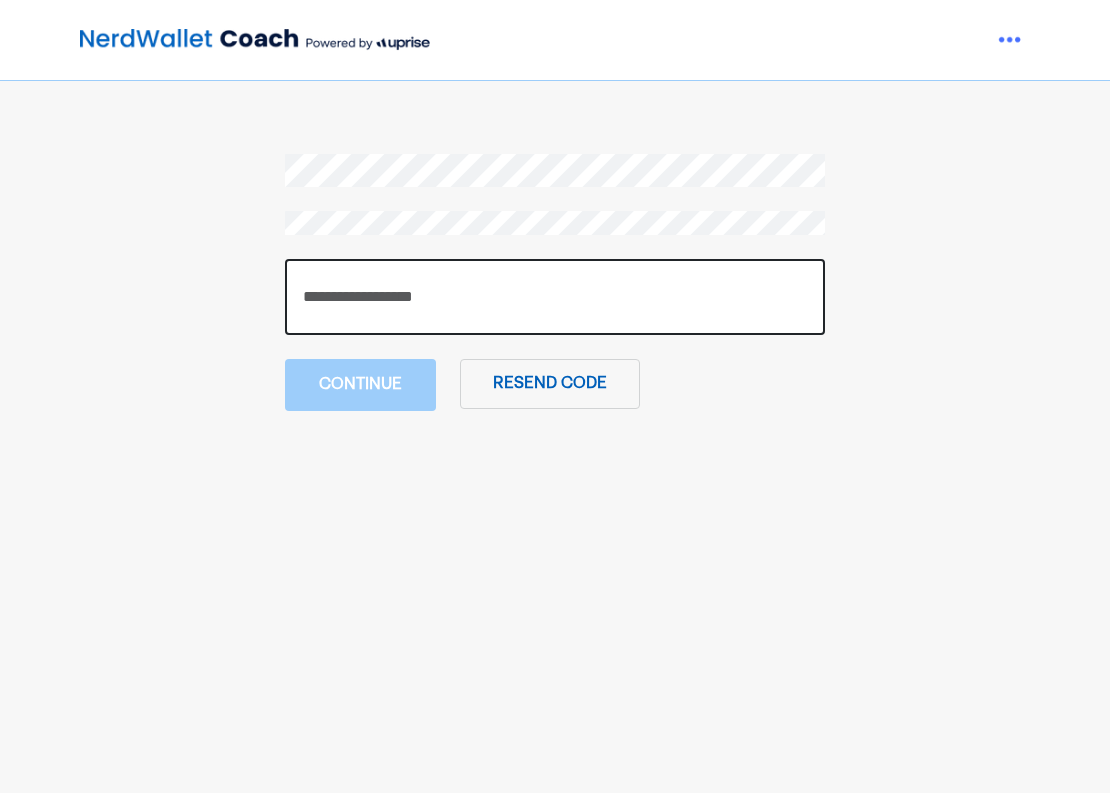 paste on "******" 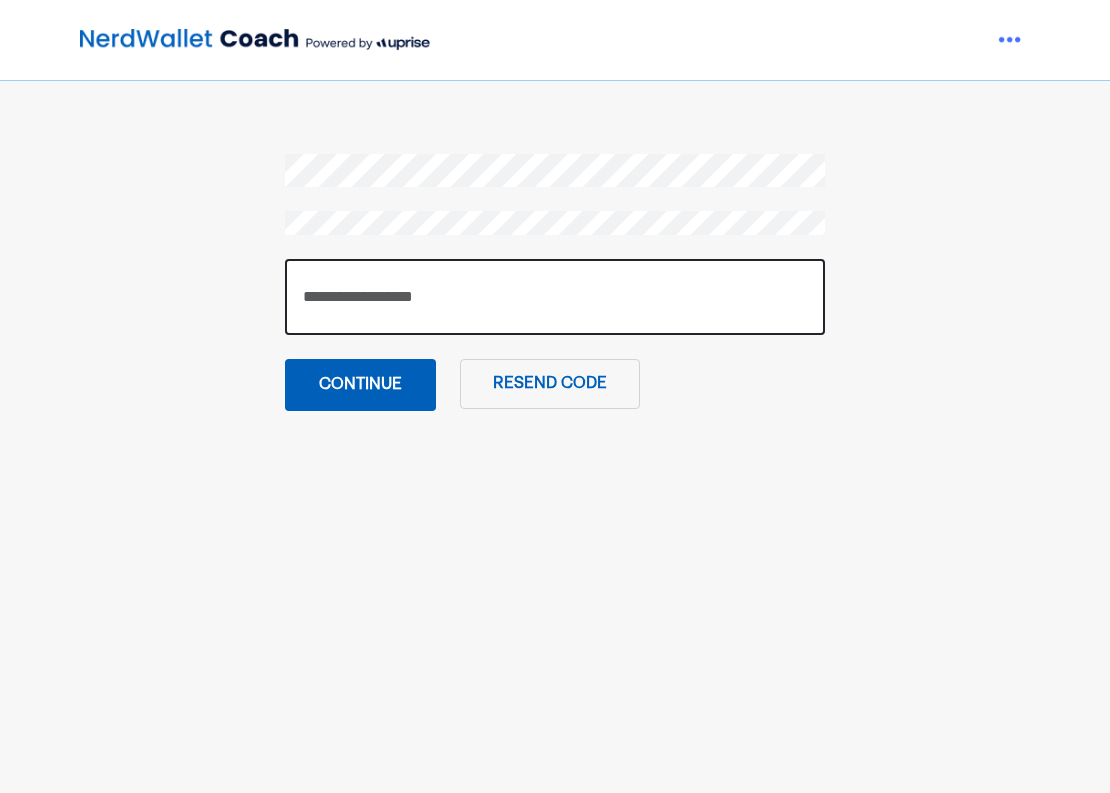 type on "******" 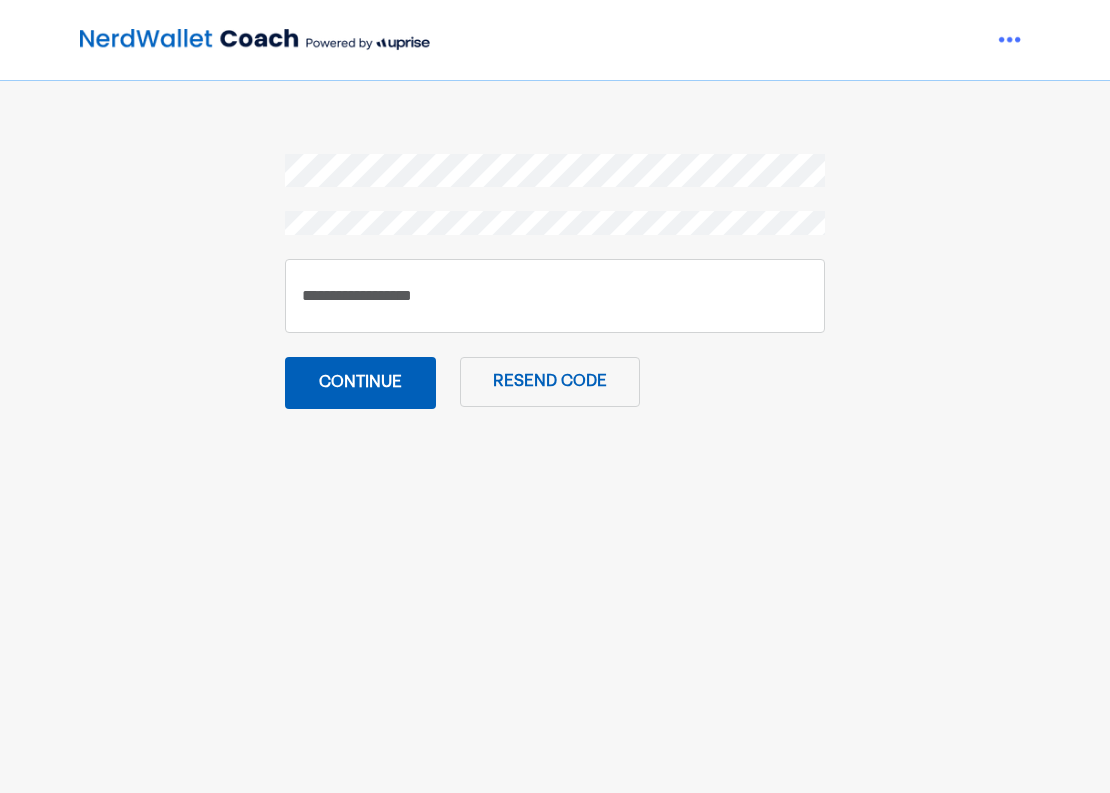click on "Continue" at bounding box center (360, 383) 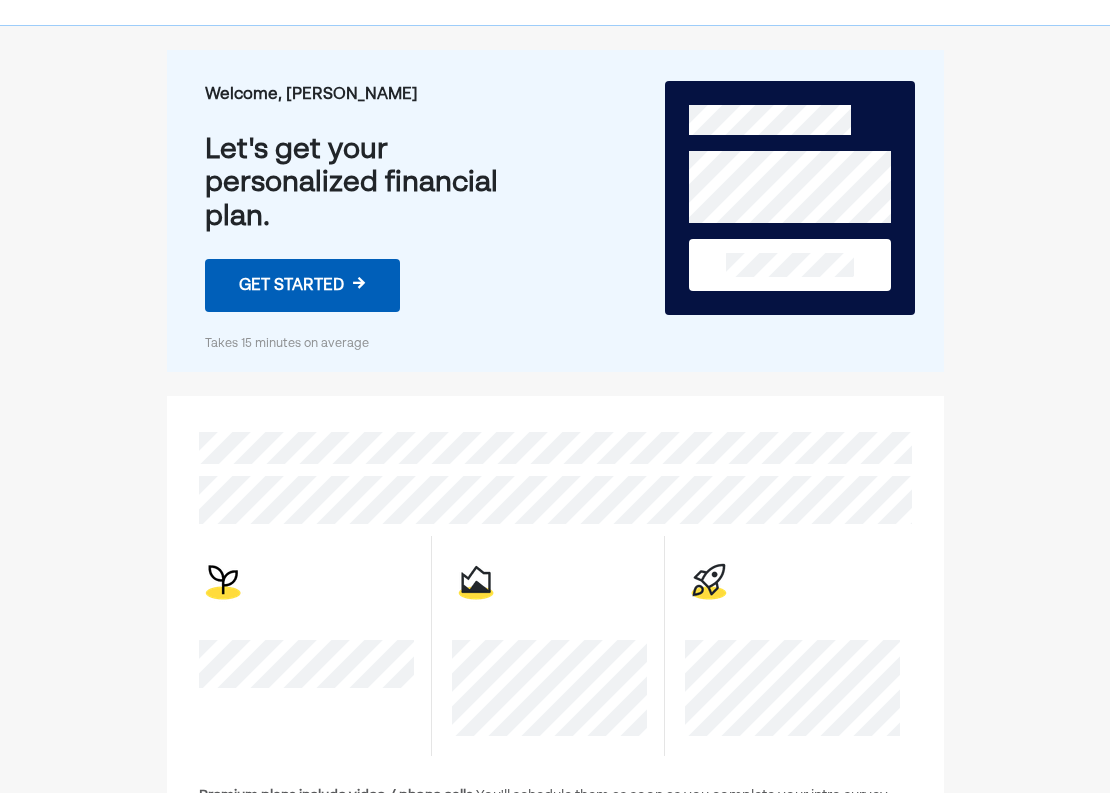 scroll, scrollTop: 0, scrollLeft: 0, axis: both 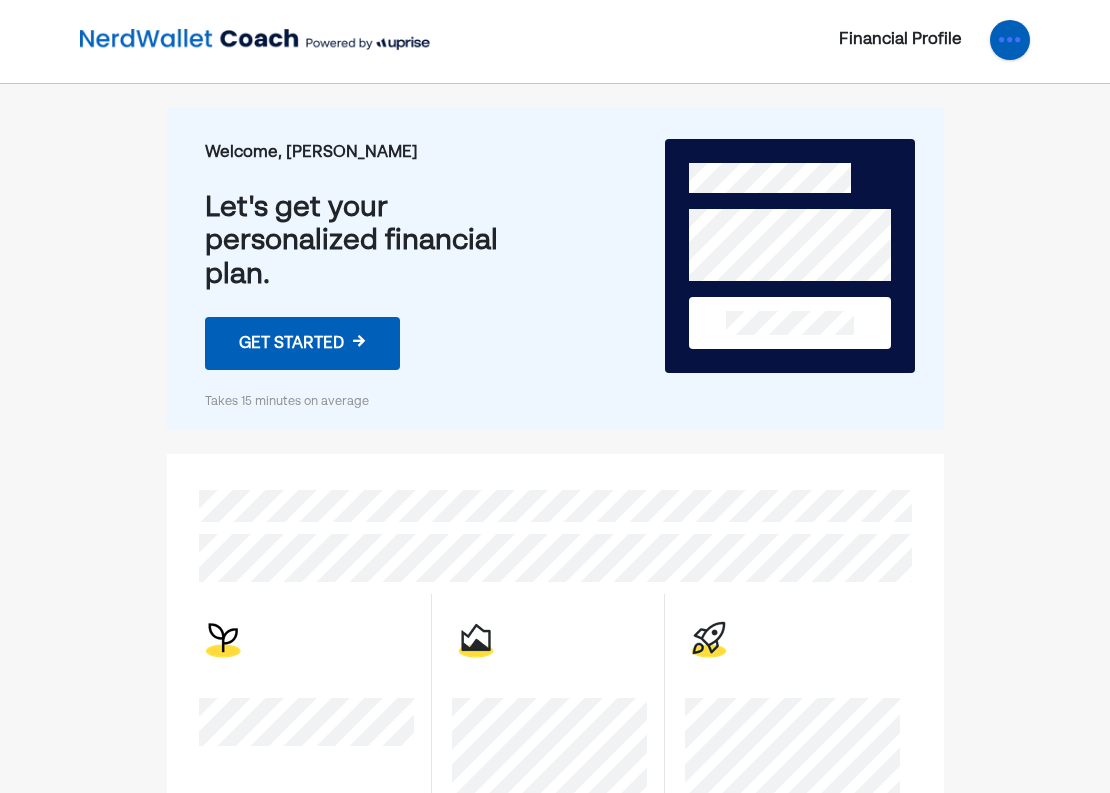 click at bounding box center [1010, 40] 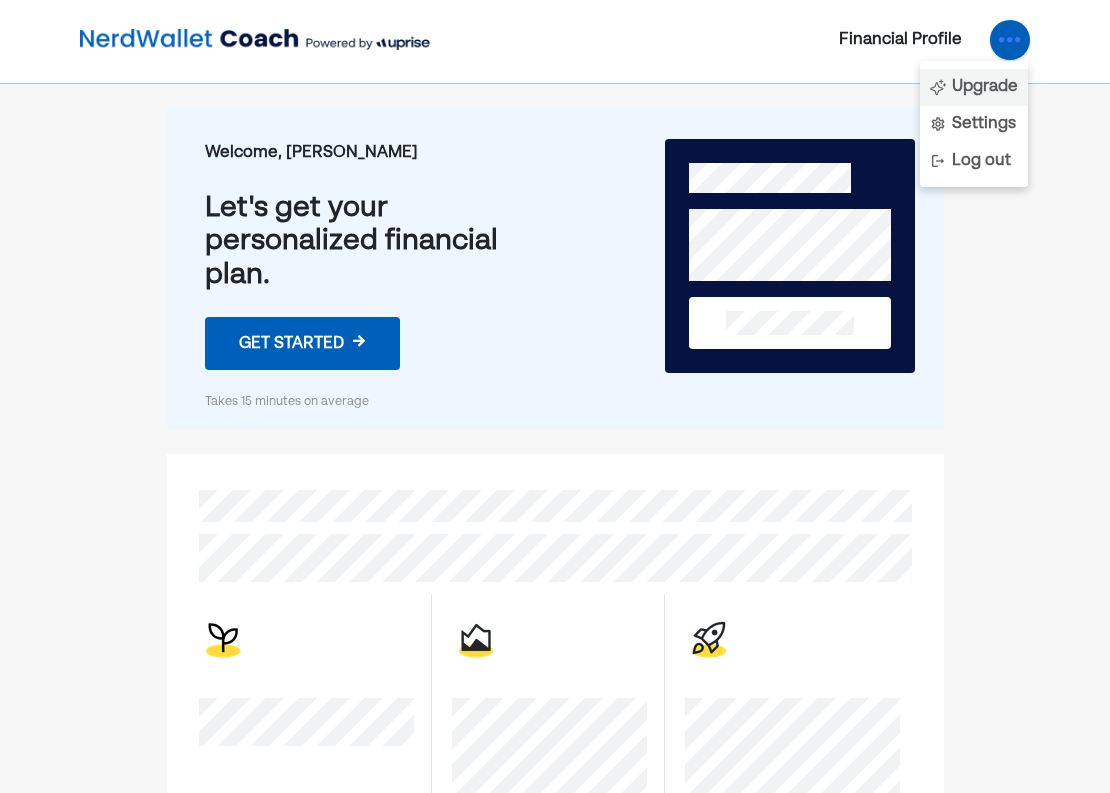 click on "Upgrade" at bounding box center (985, 87) 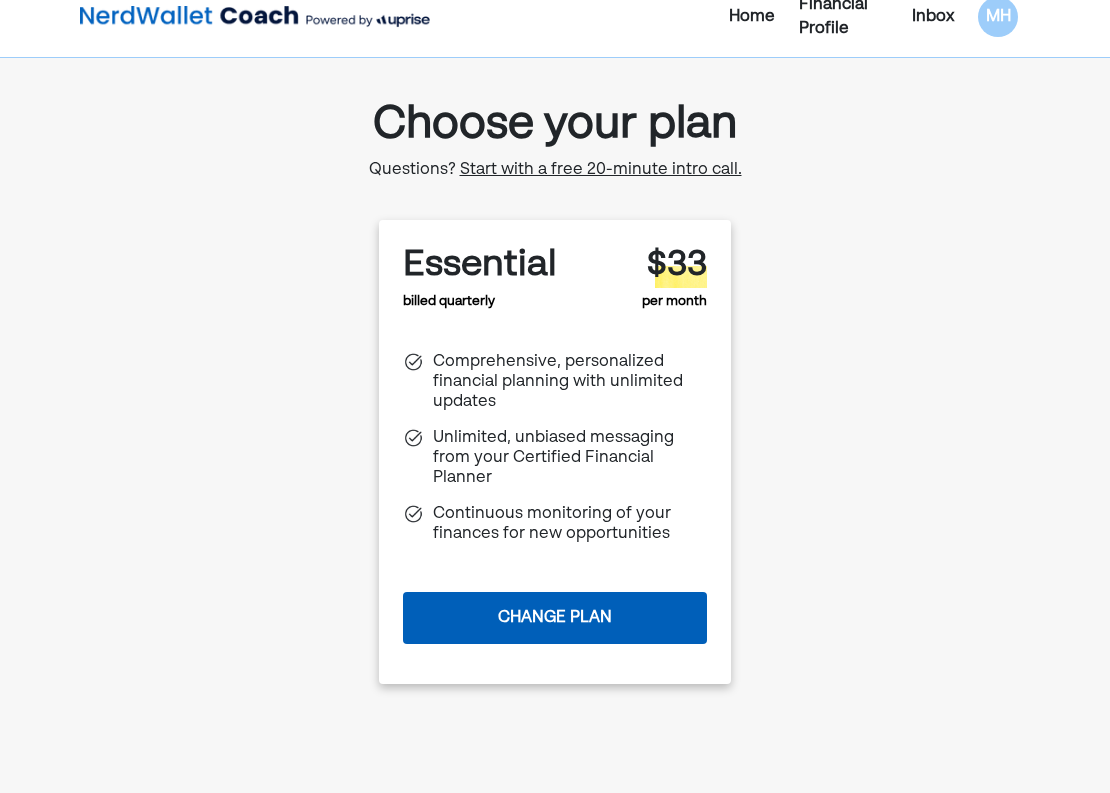 scroll, scrollTop: 16, scrollLeft: 0, axis: vertical 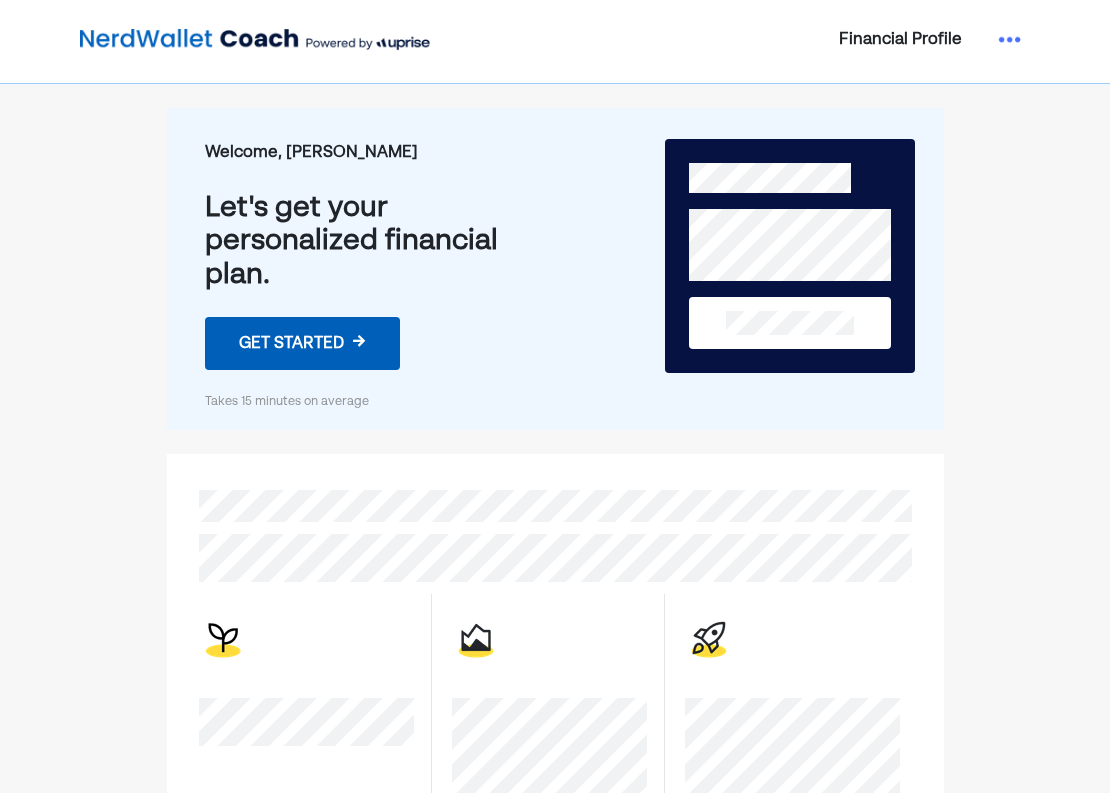 click on "Get started →" at bounding box center (302, 343) 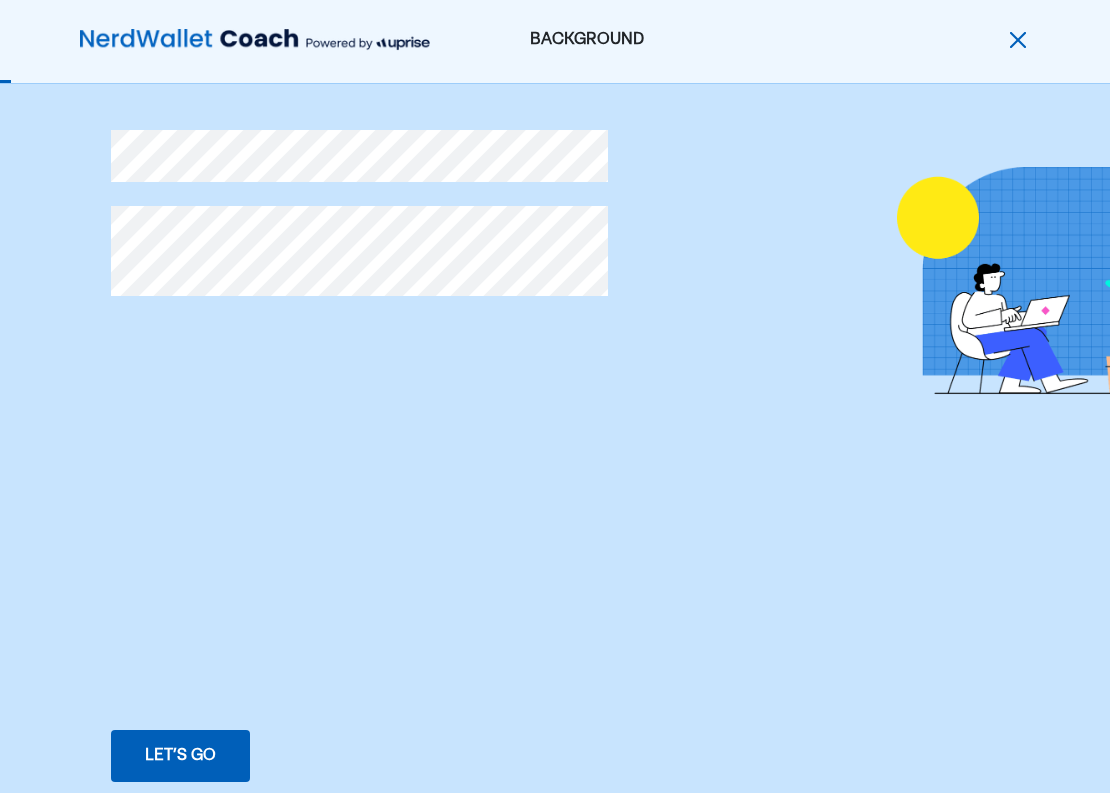 click on "Let’s go" at bounding box center [180, 756] 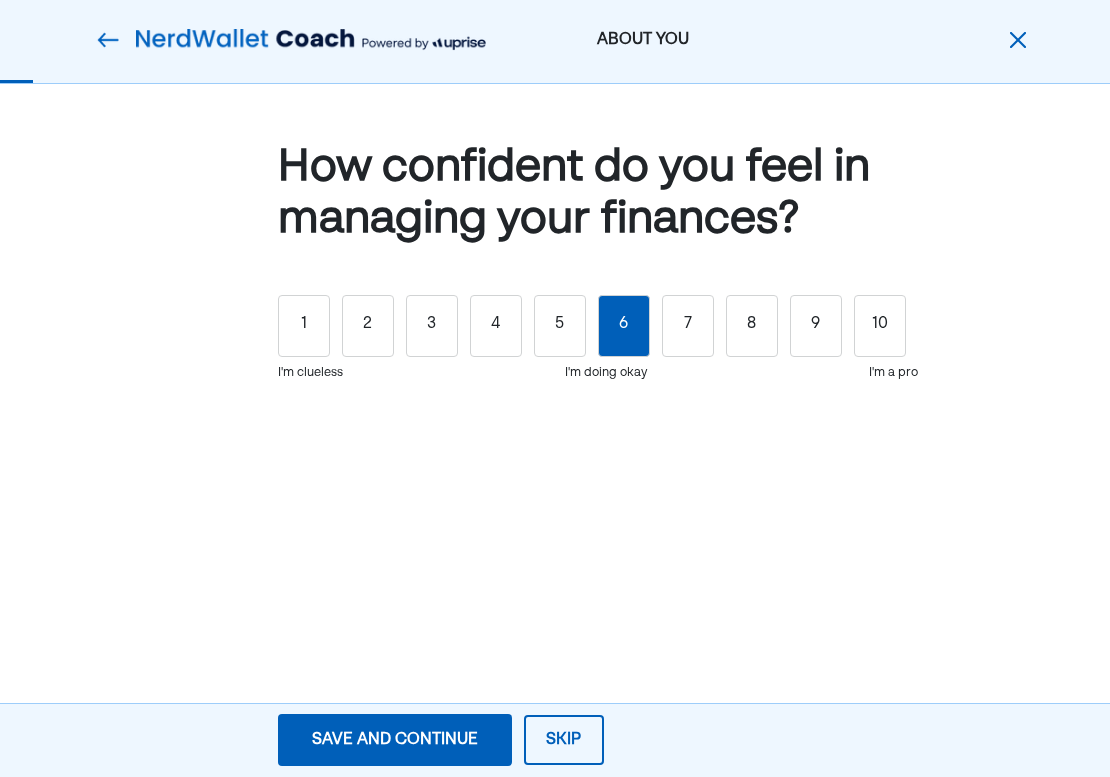 click on "6" at bounding box center [624, 326] 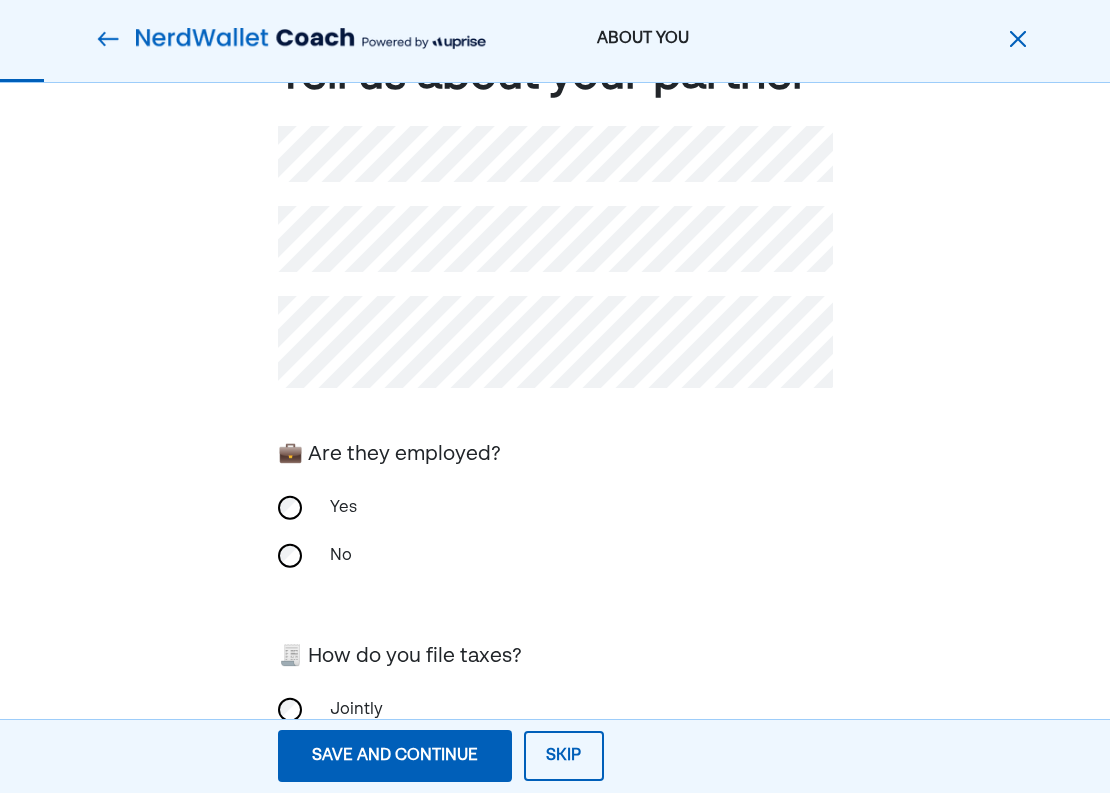 scroll, scrollTop: 0, scrollLeft: 0, axis: both 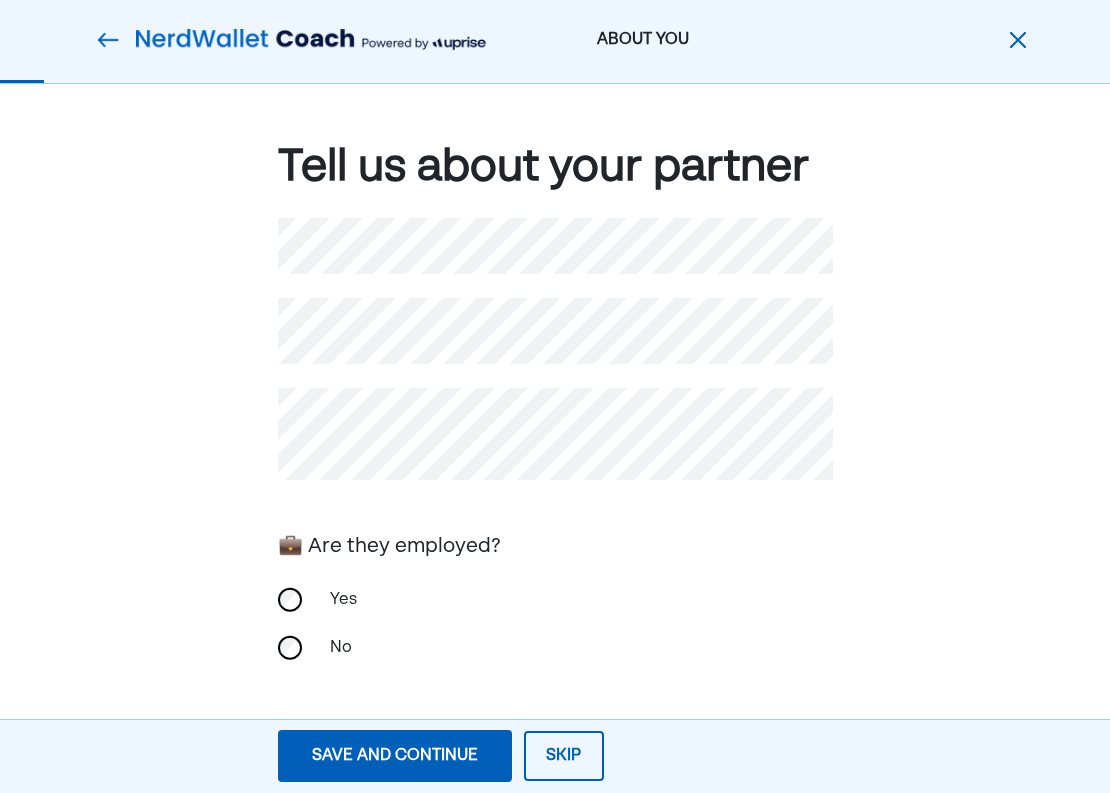 click on "Tell us about your partner 💼 Are they employed? Yes No 🧾 How do you file taxes? Jointly Separately" at bounding box center (555, 511) 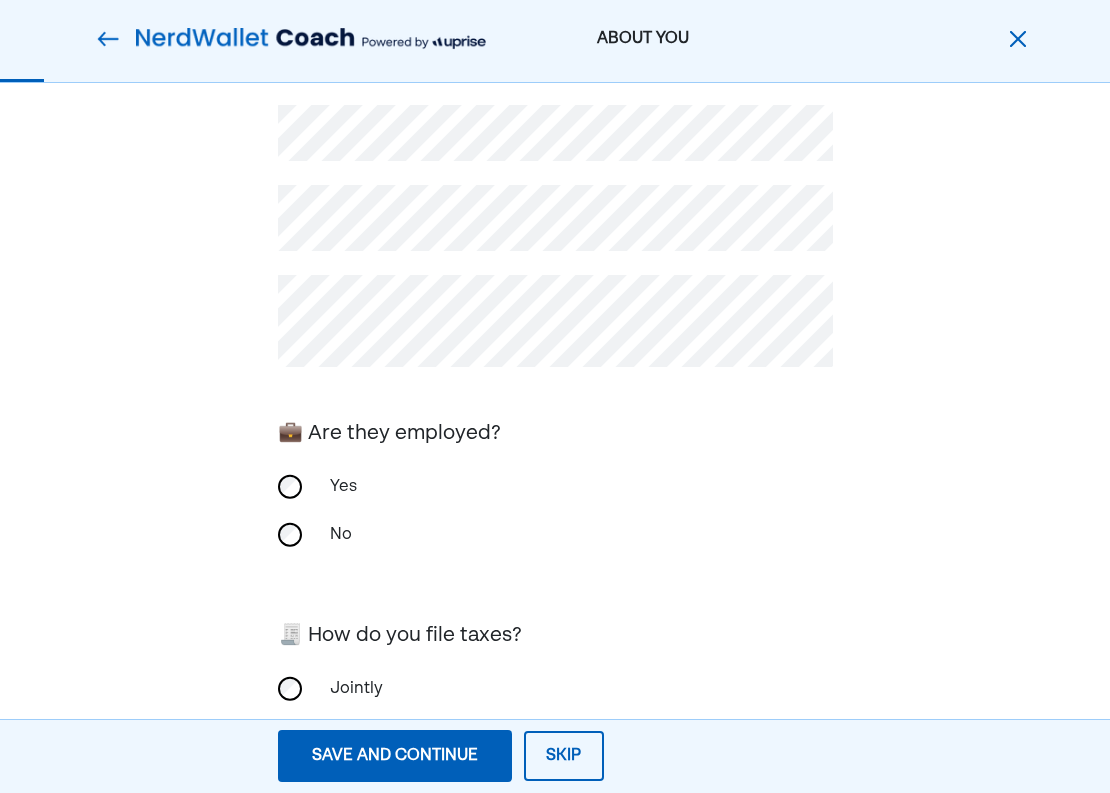 scroll, scrollTop: 211, scrollLeft: 0, axis: vertical 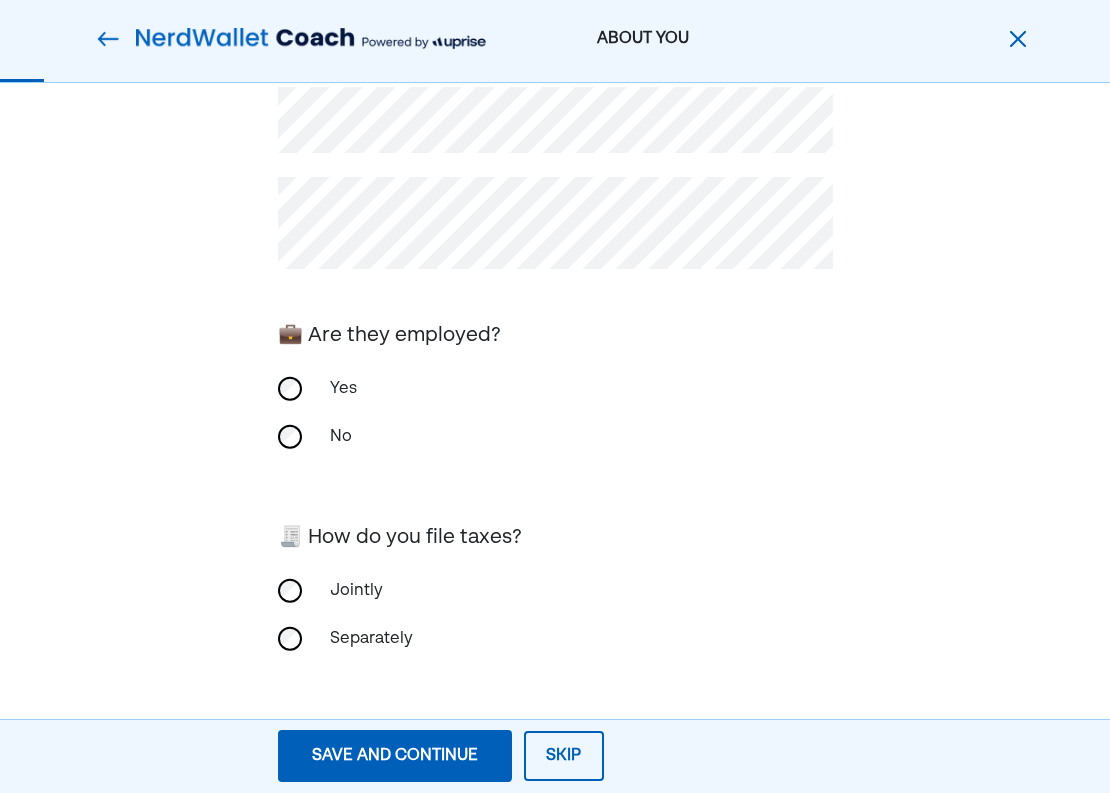 click on "Save and continue" at bounding box center (395, 756) 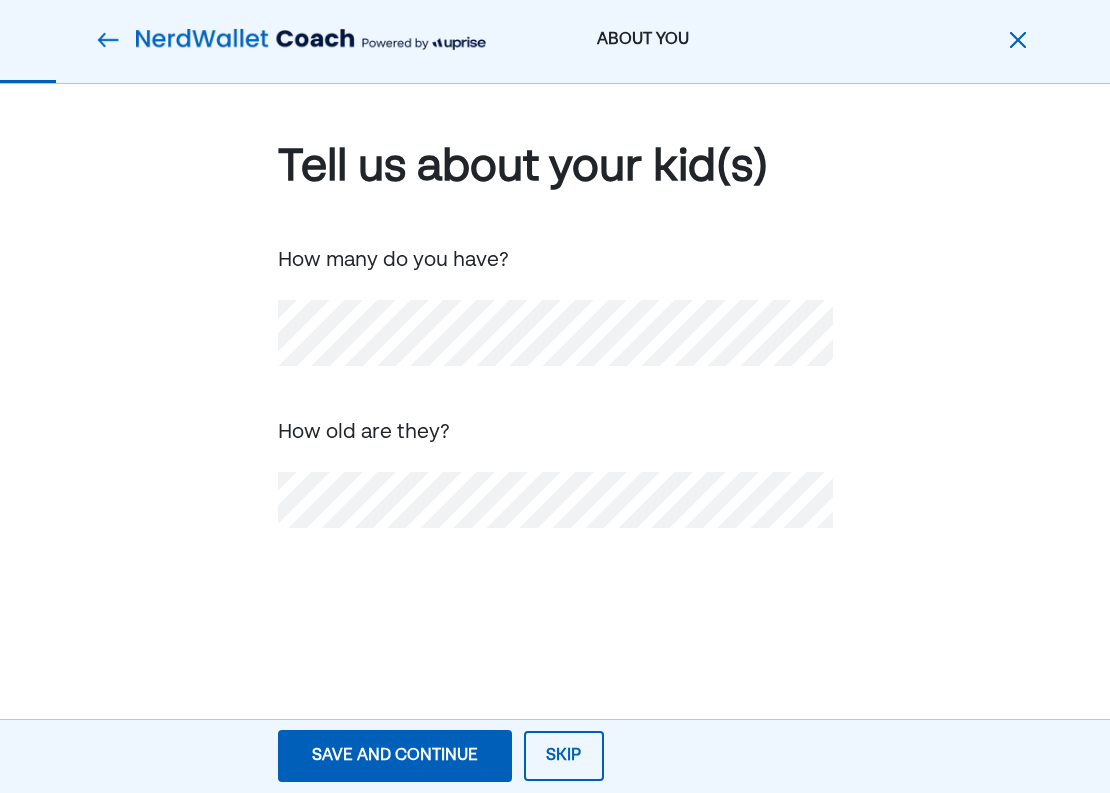 click on "Save and continue" at bounding box center [395, 756] 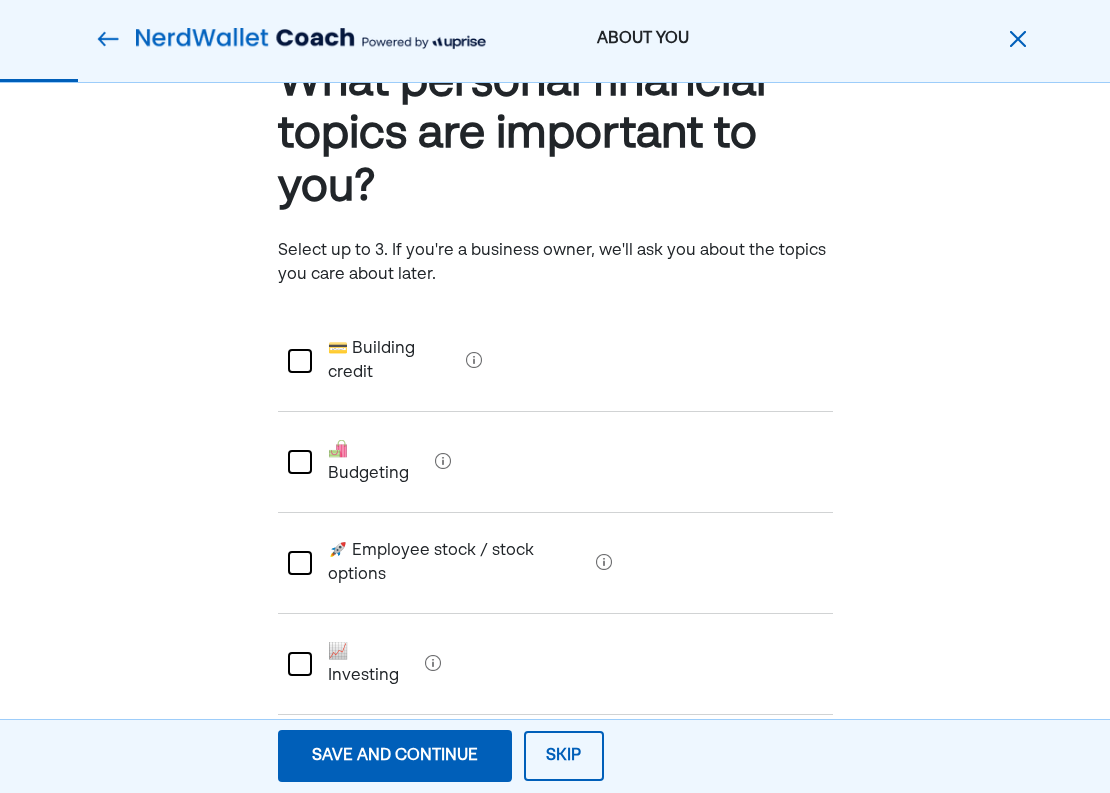 scroll, scrollTop: 67, scrollLeft: 0, axis: vertical 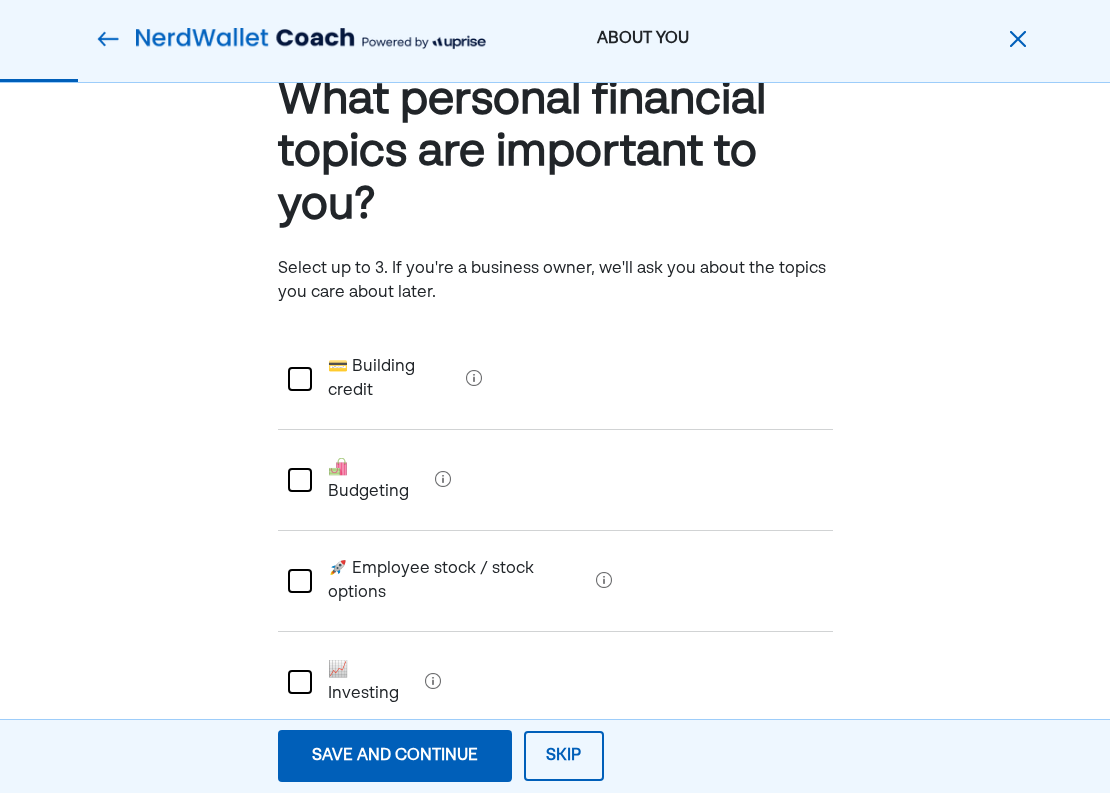 click on "🛍️ Budgeting" at bounding box center [369, 480] 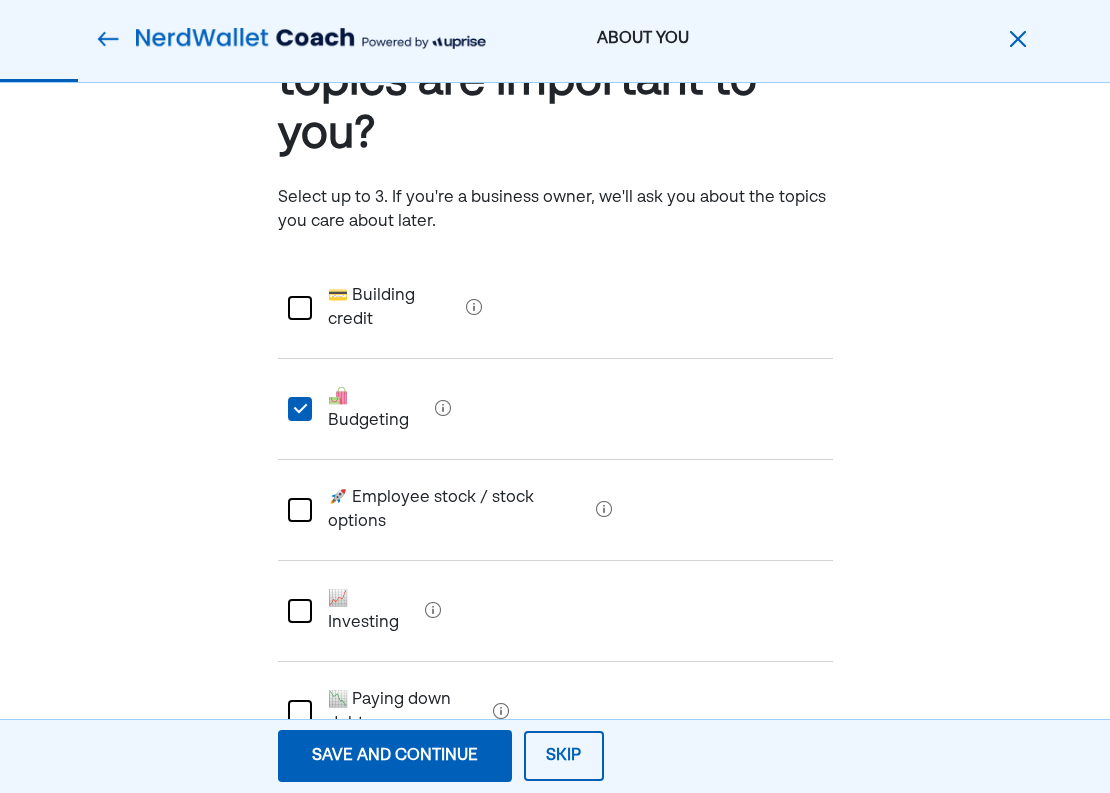 scroll, scrollTop: 153, scrollLeft: 0, axis: vertical 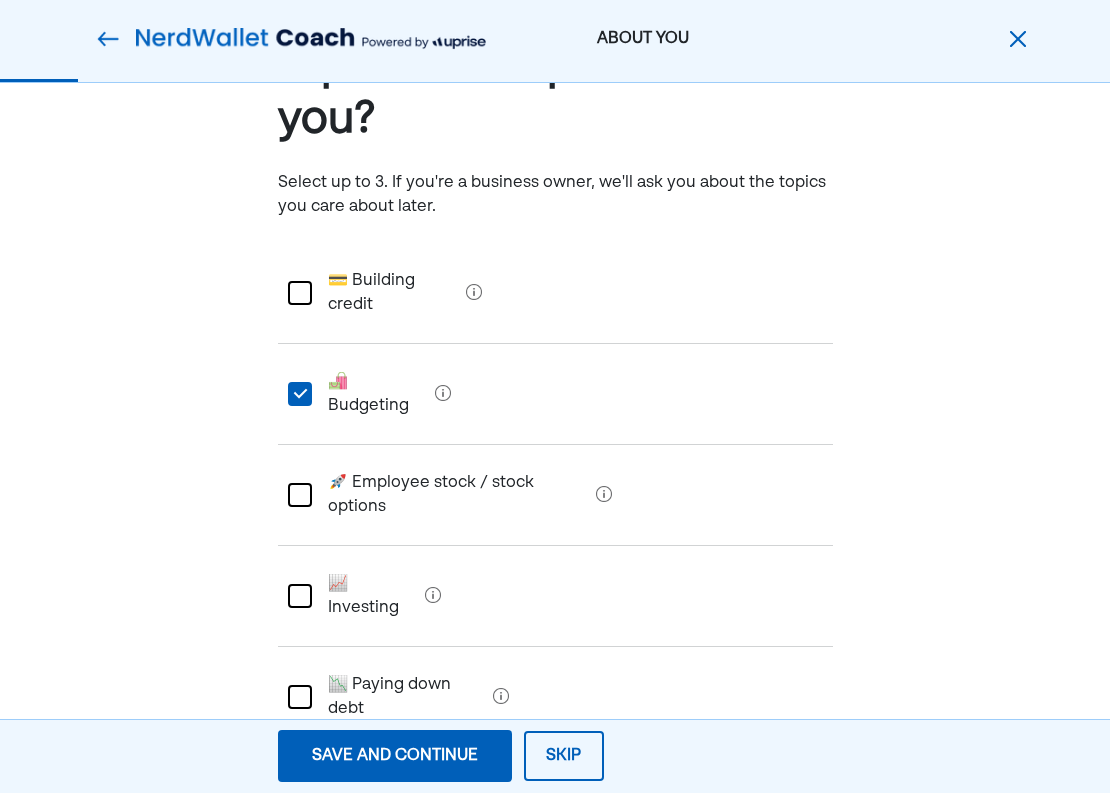 click on "📈 Investing" at bounding box center (364, 596) 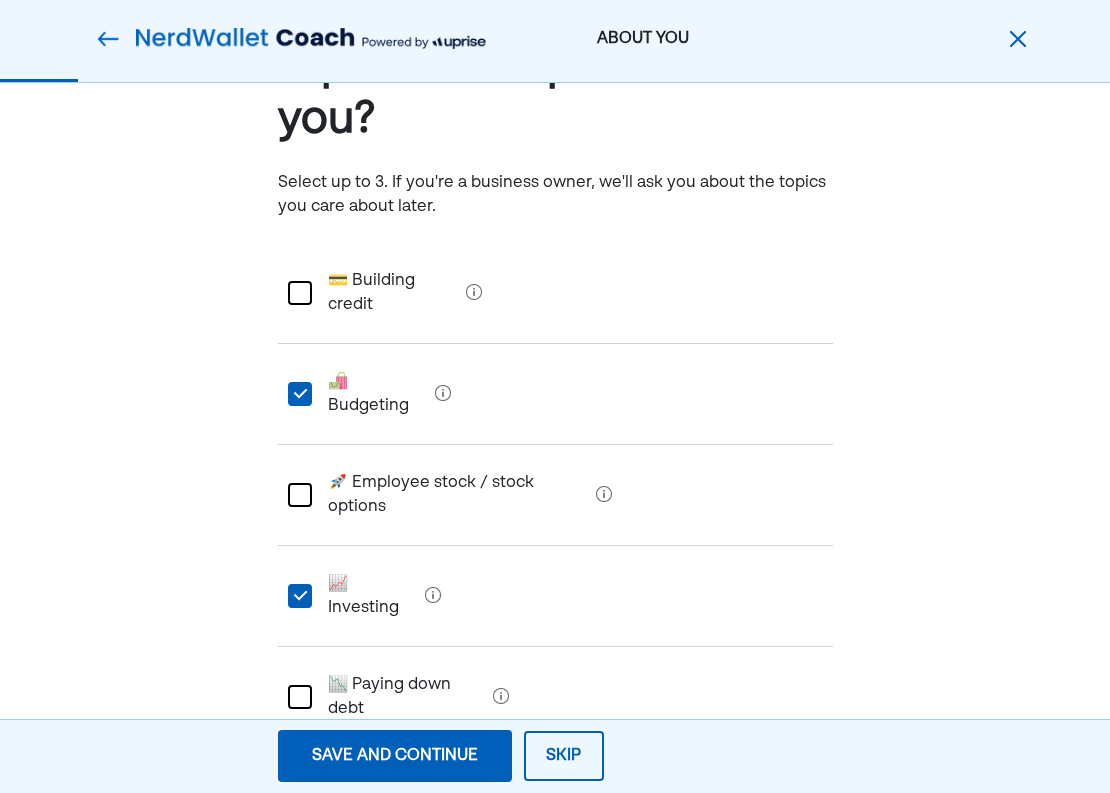 click on "📉 Paying down debt" at bounding box center (398, 697) 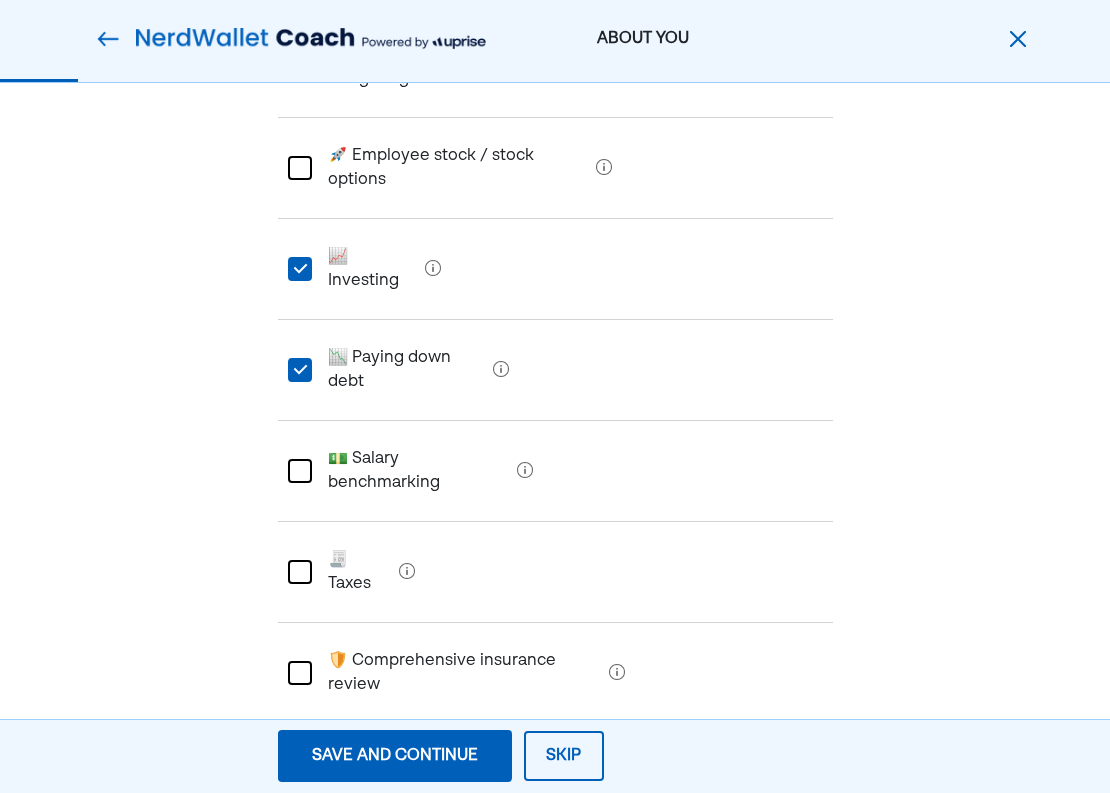 scroll, scrollTop: 485, scrollLeft: 0, axis: vertical 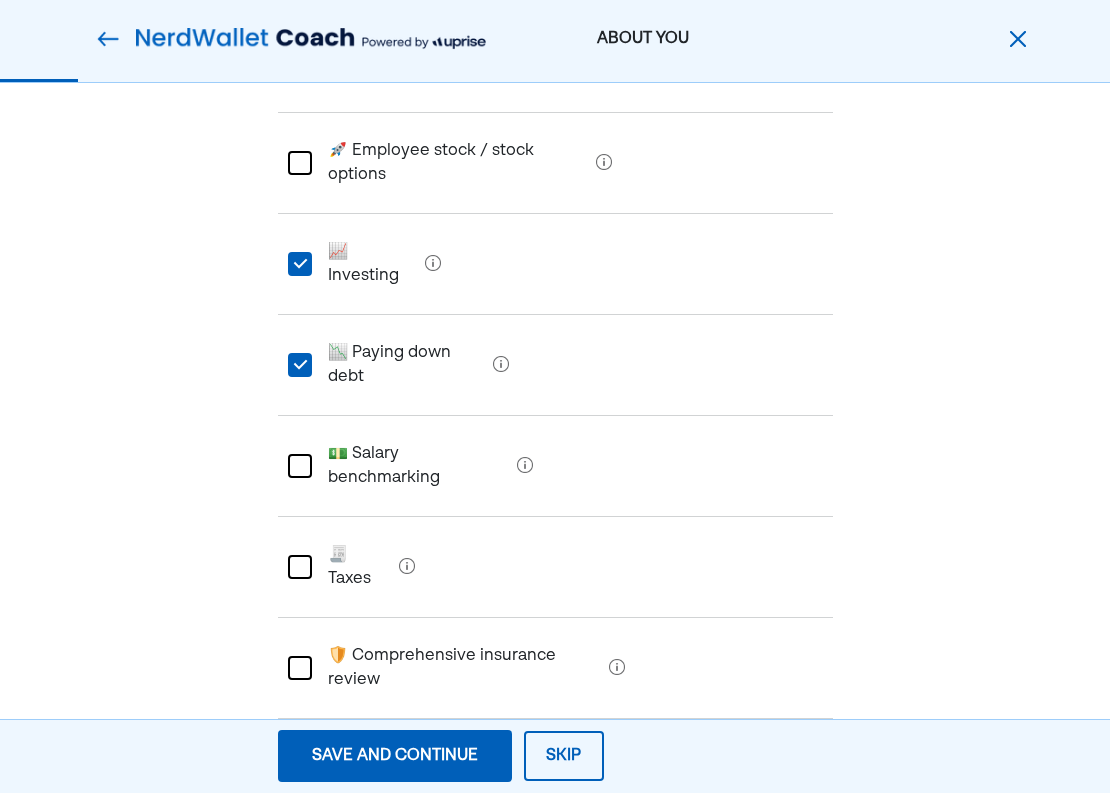 click on "🧾 Taxes" at bounding box center (351, 567) 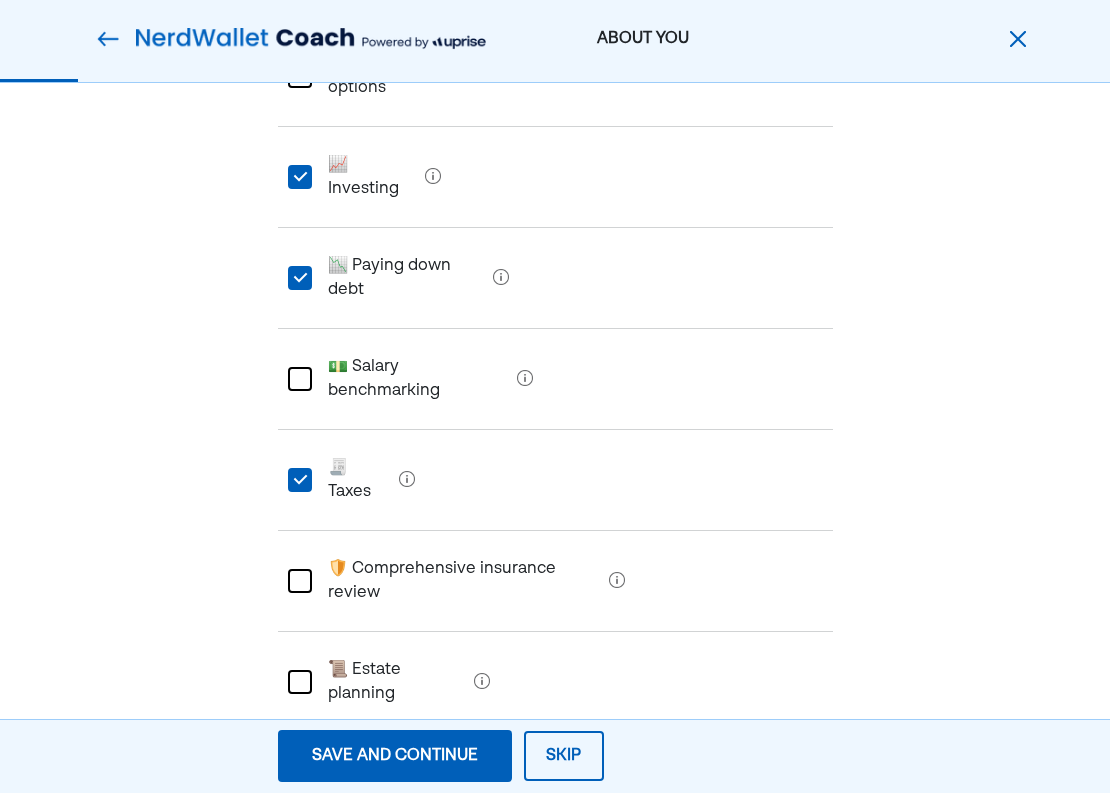 scroll, scrollTop: 573, scrollLeft: 0, axis: vertical 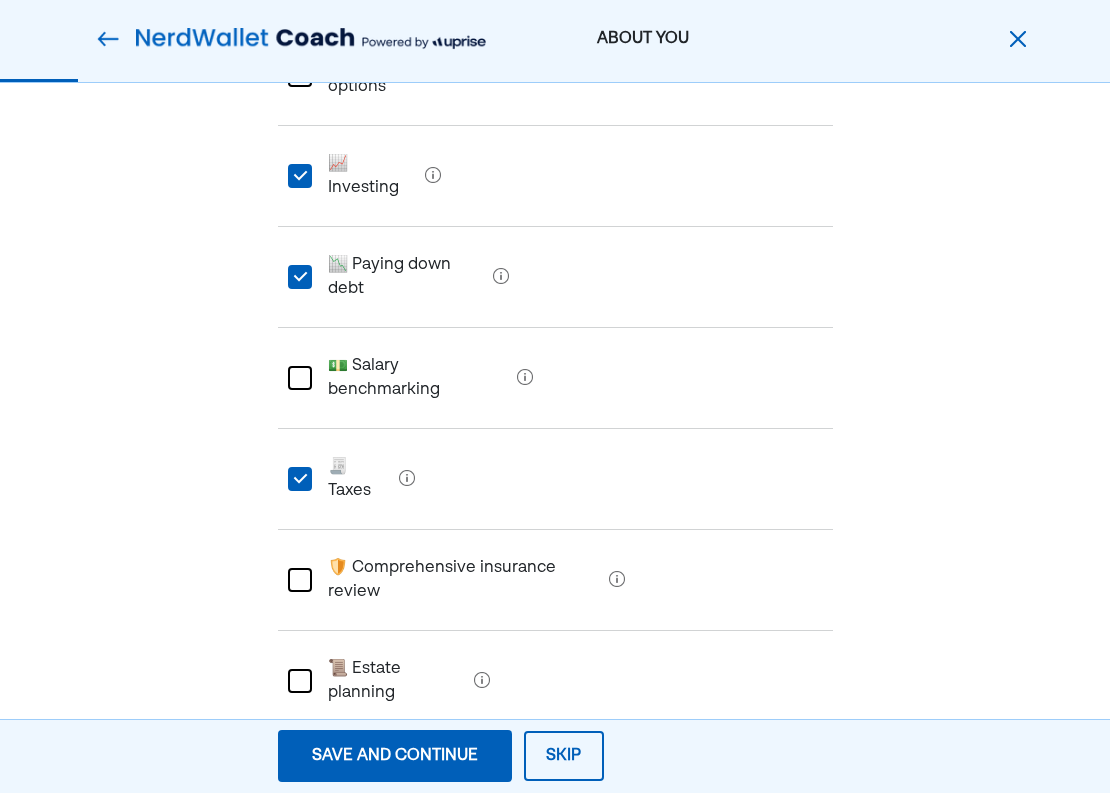 click on "📜 Estate planning" at bounding box center (389, 681) 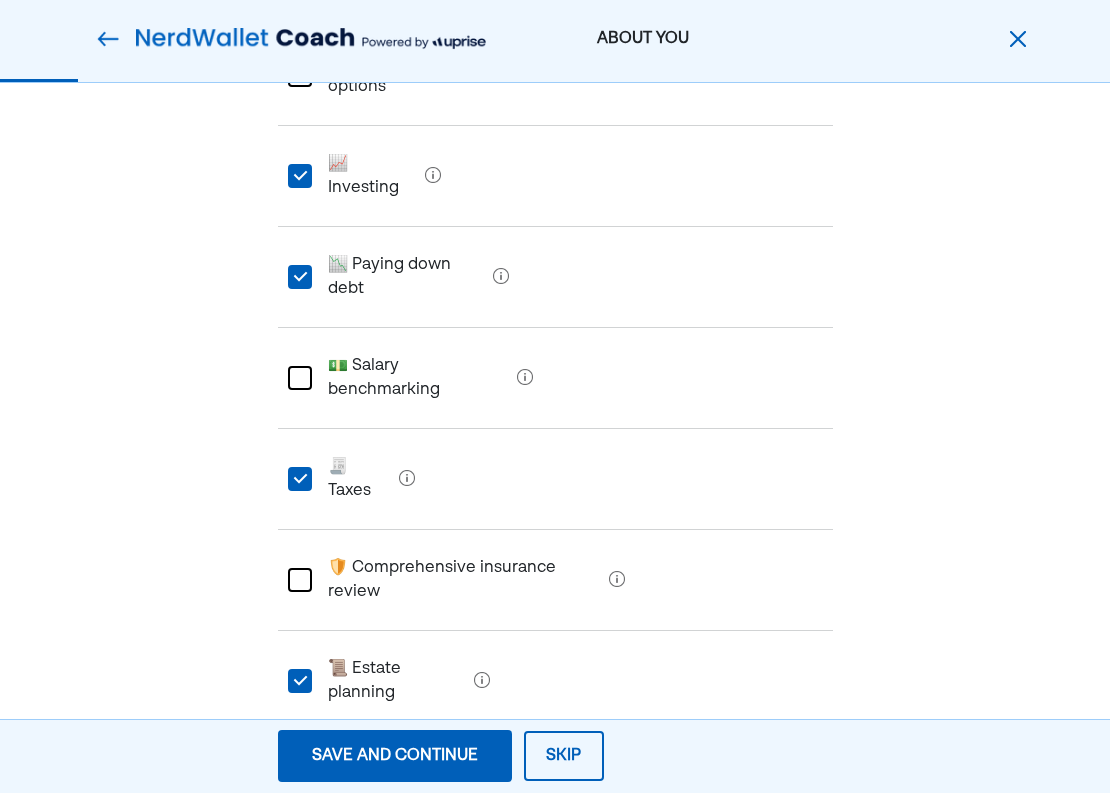 click on "Save and continue" at bounding box center [395, 756] 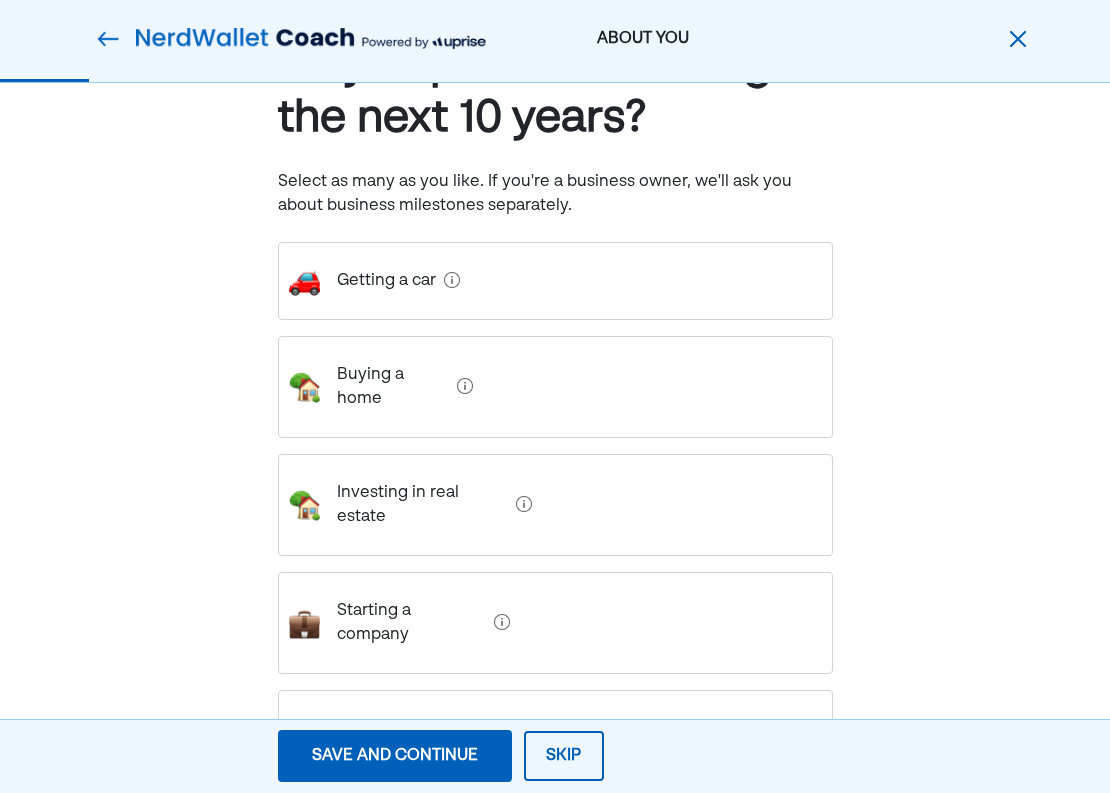 scroll, scrollTop: 158, scrollLeft: 0, axis: vertical 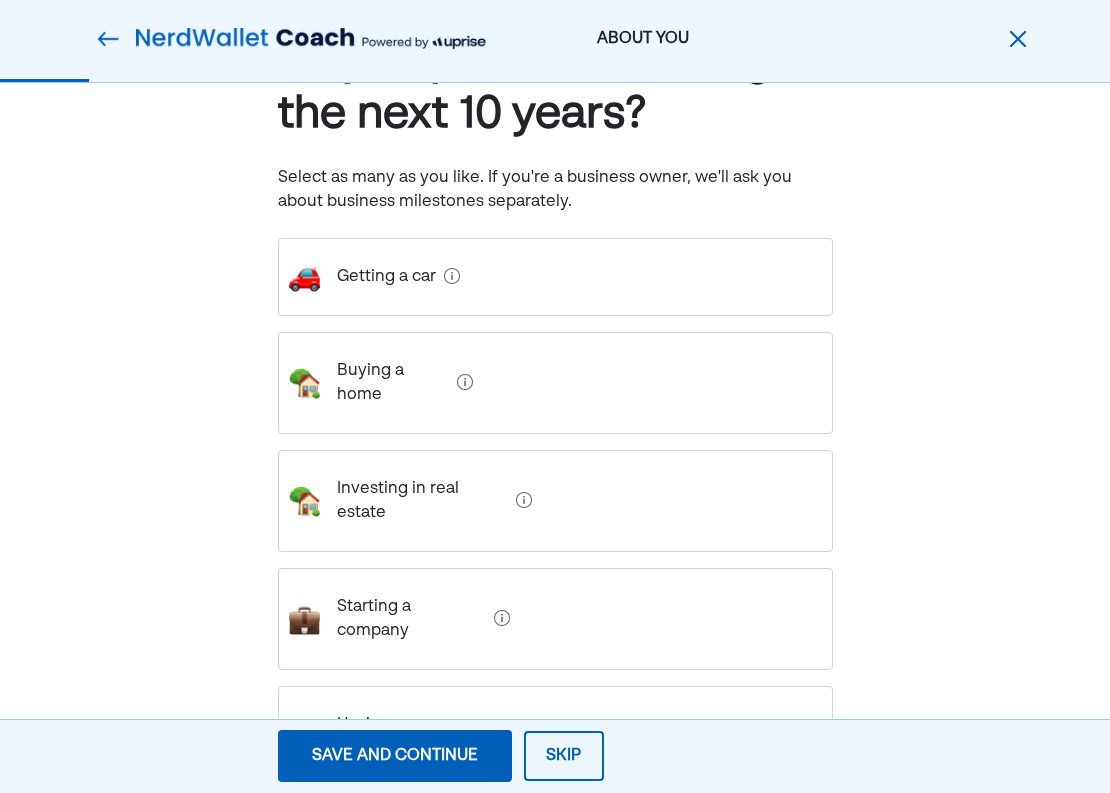 click on "Investing in real estate" at bounding box center (414, 501) 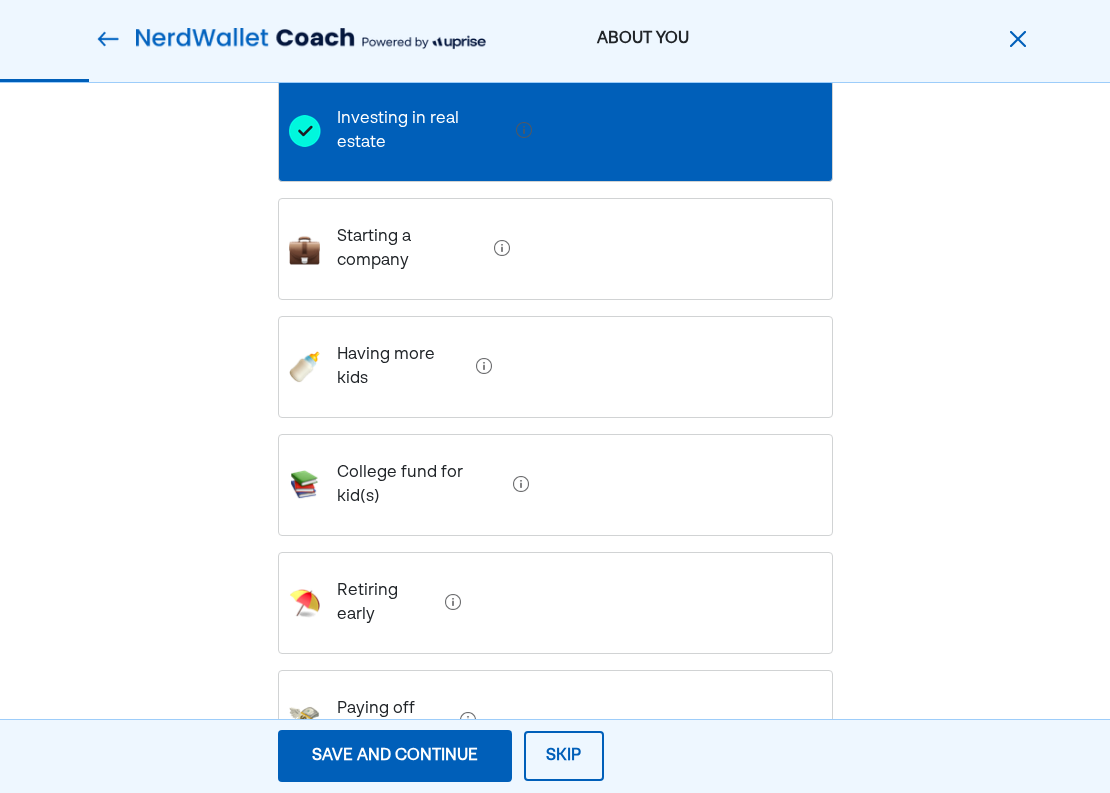scroll, scrollTop: 539, scrollLeft: 0, axis: vertical 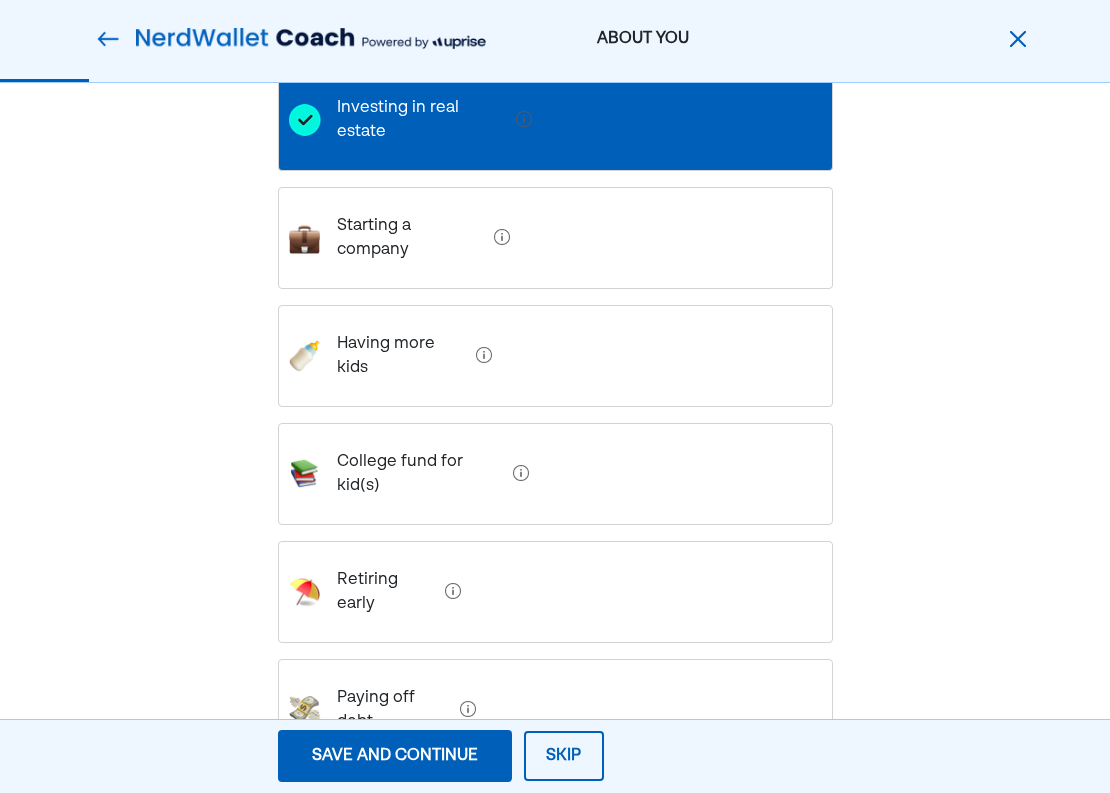 click on "Paying off debt" at bounding box center (387, 710) 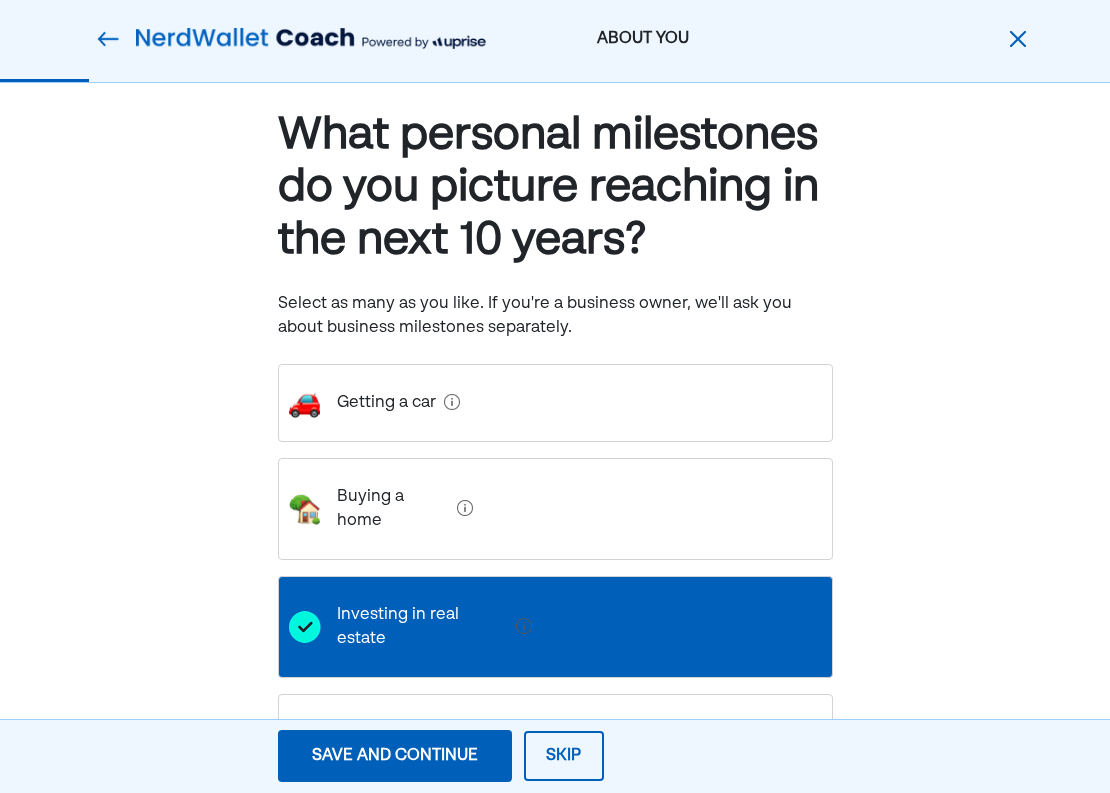 scroll, scrollTop: 0, scrollLeft: 0, axis: both 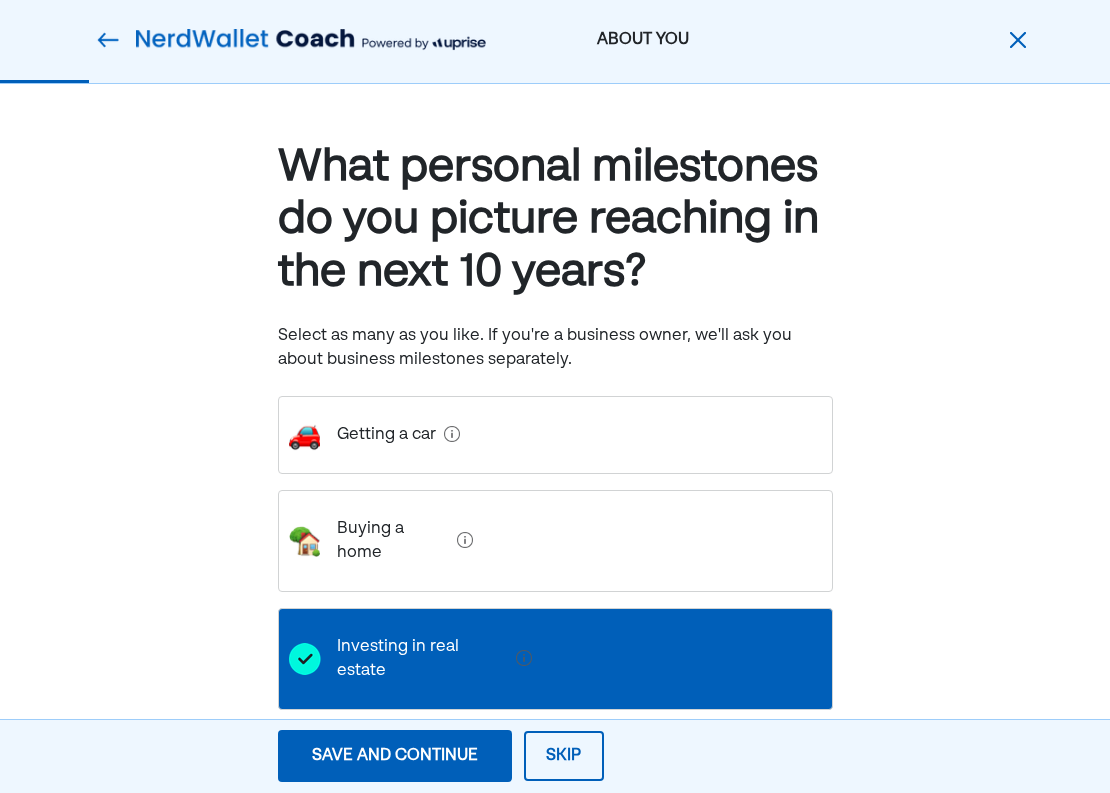 click on "Save and continue Save Save and continue" at bounding box center [395, 756] 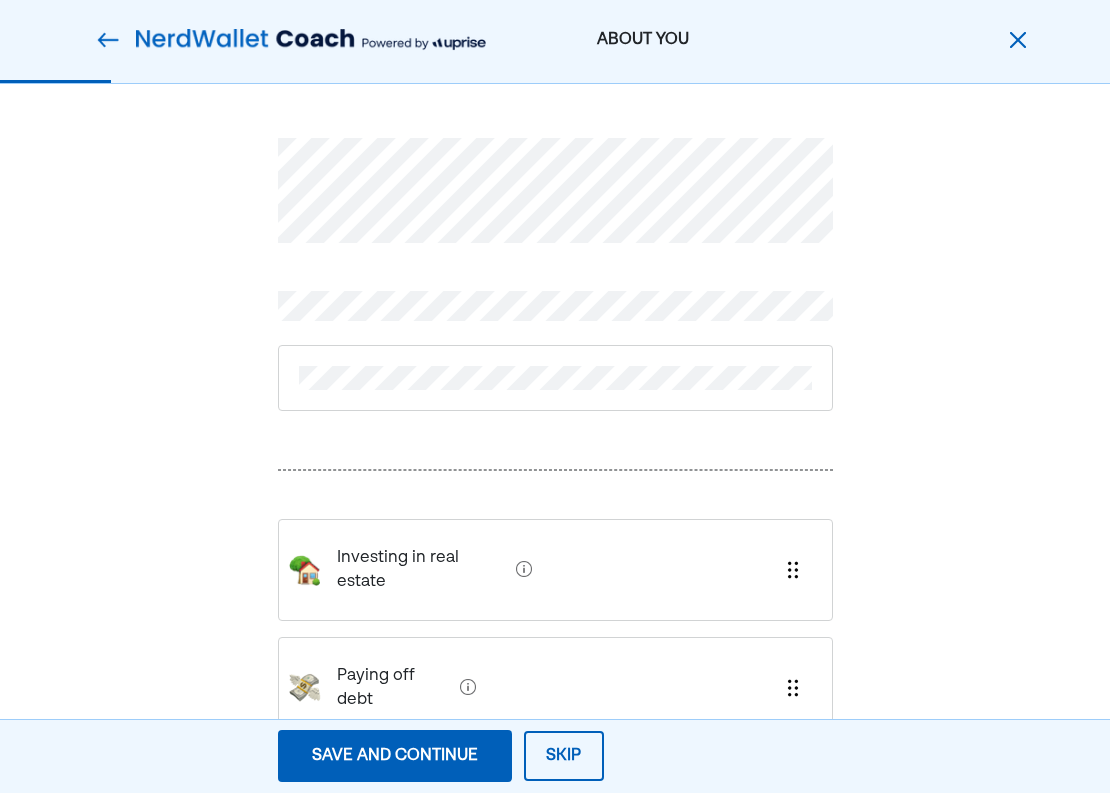 scroll, scrollTop: 34, scrollLeft: 0, axis: vertical 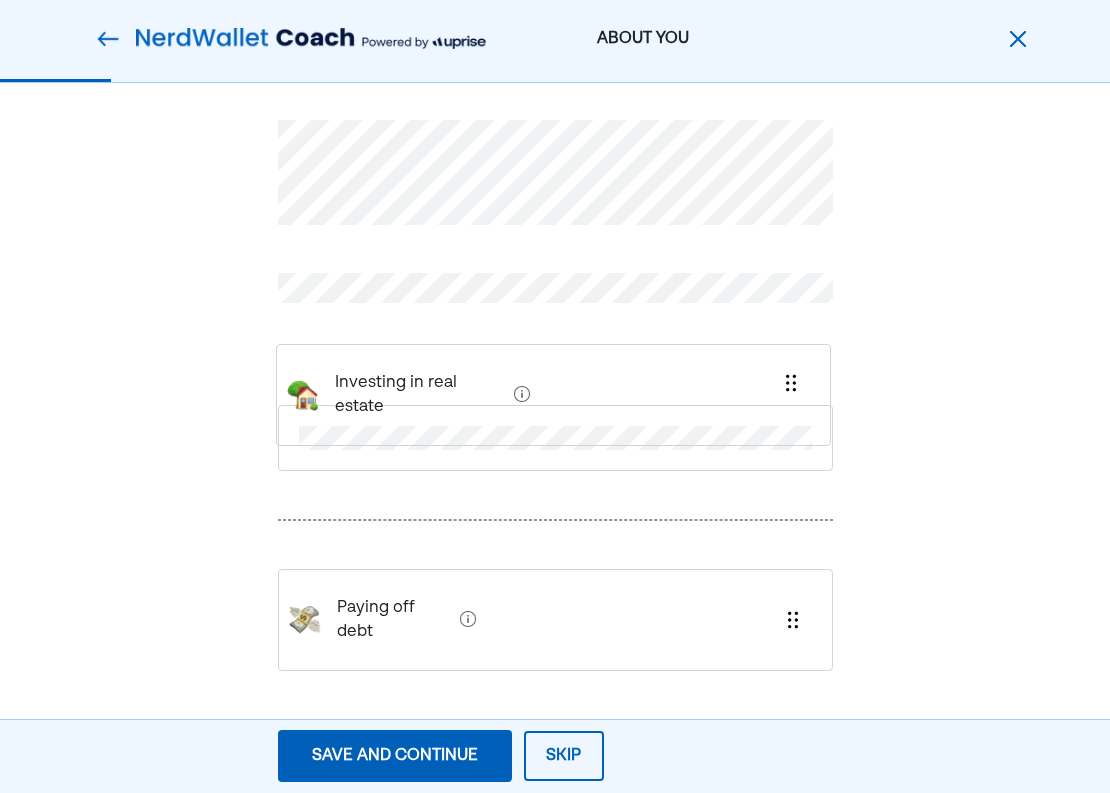 drag, startPoint x: 366, startPoint y: 491, endPoint x: 363, endPoint y: 342, distance: 149.0302 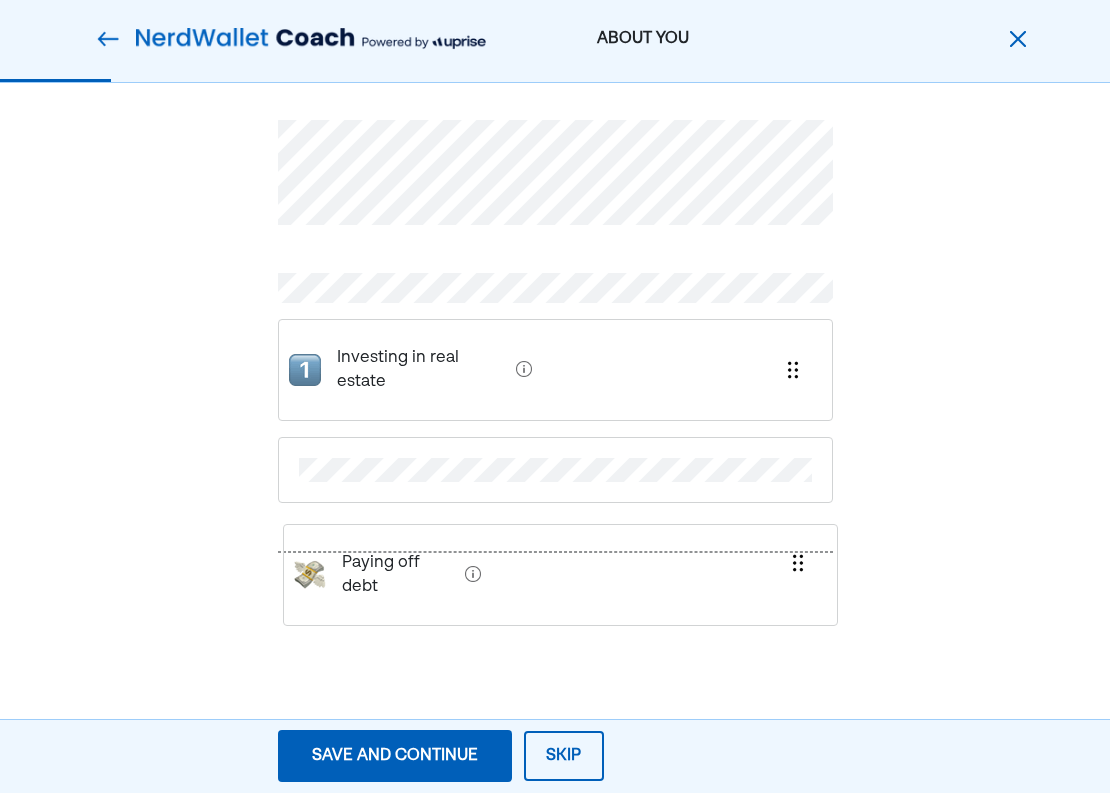 scroll, scrollTop: 20, scrollLeft: 0, axis: vertical 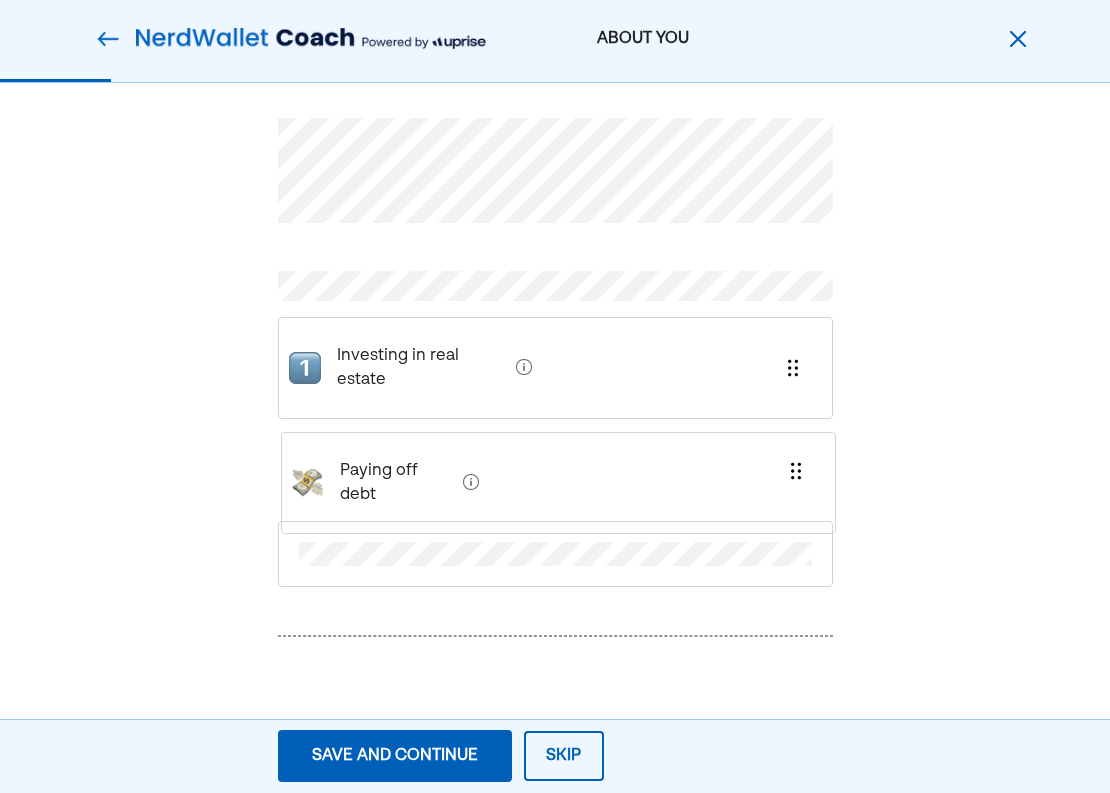drag, startPoint x: 391, startPoint y: 597, endPoint x: 394, endPoint y: 441, distance: 156.02884 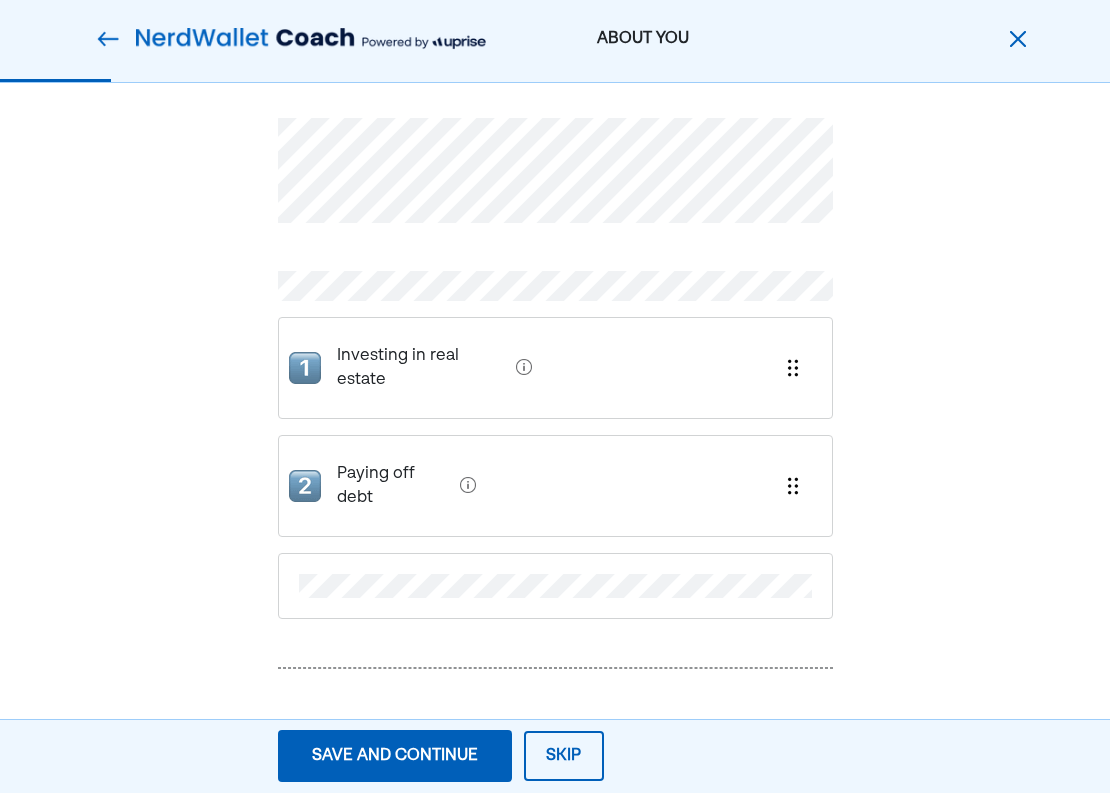 click on "Save and continue" at bounding box center (395, 756) 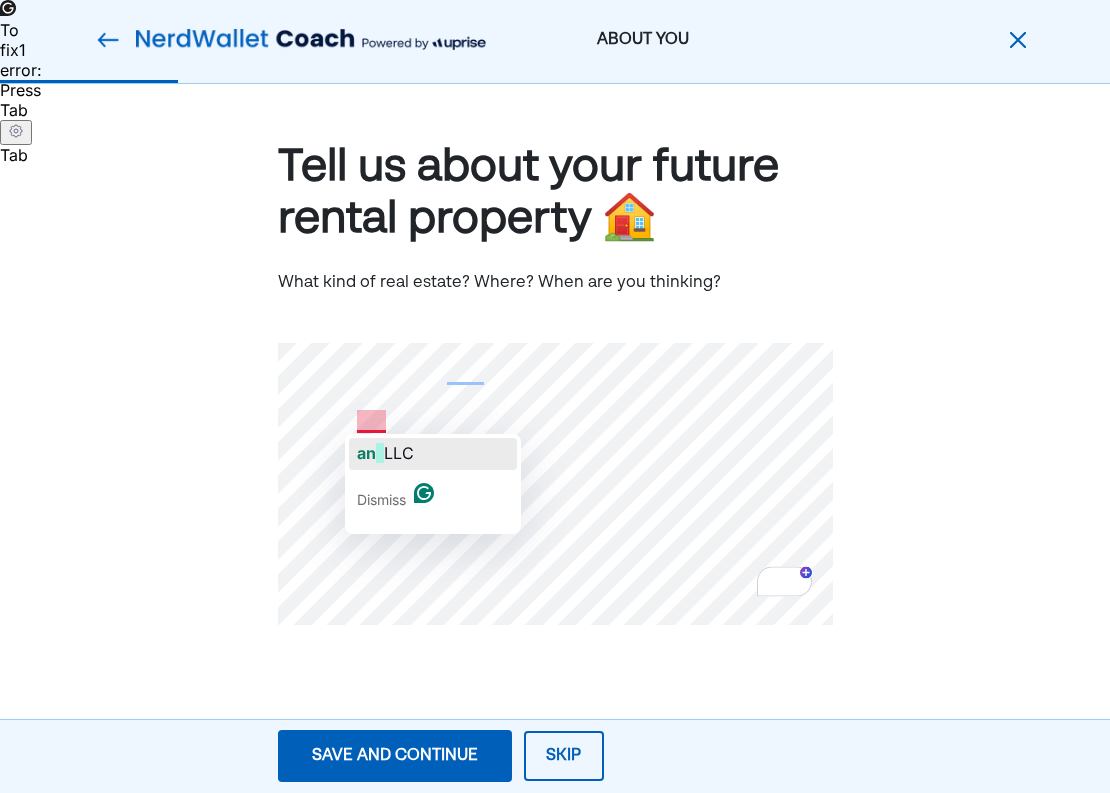 click on "LLC" 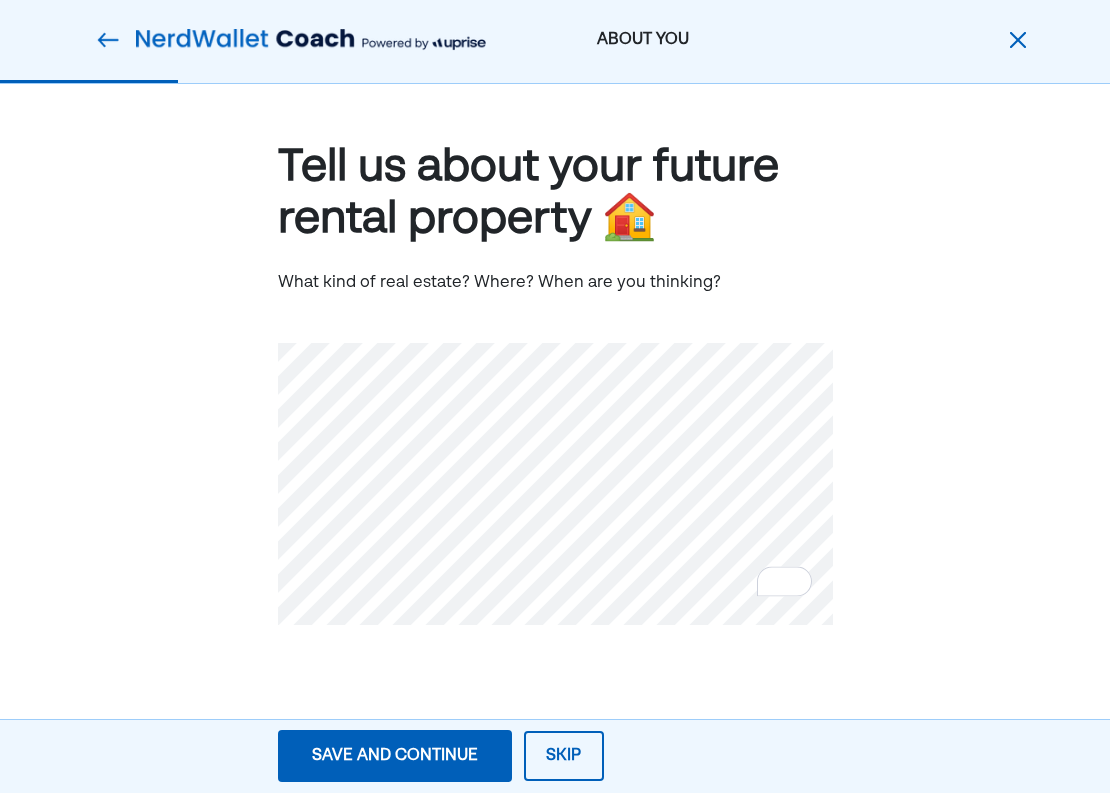 click on "Save and continue" at bounding box center (395, 756) 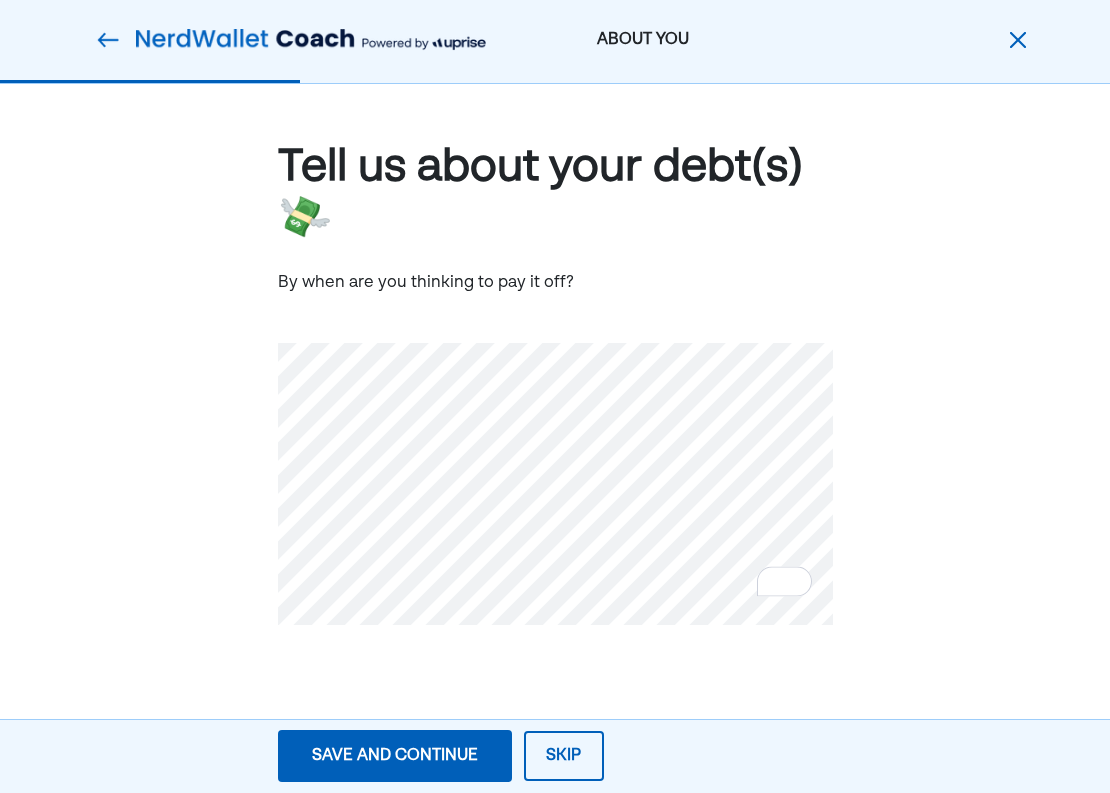 drag, startPoint x: 420, startPoint y: 723, endPoint x: 413, endPoint y: 738, distance: 16.552946 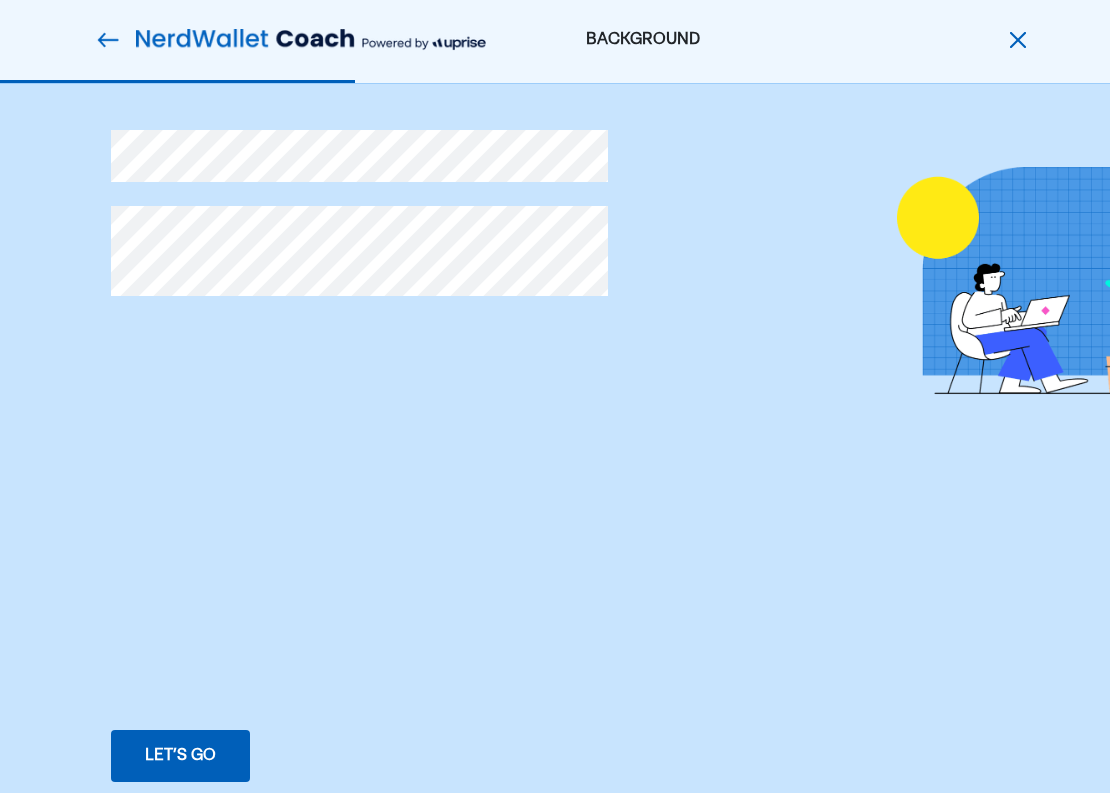 click on "Let’s go" at bounding box center (180, 756) 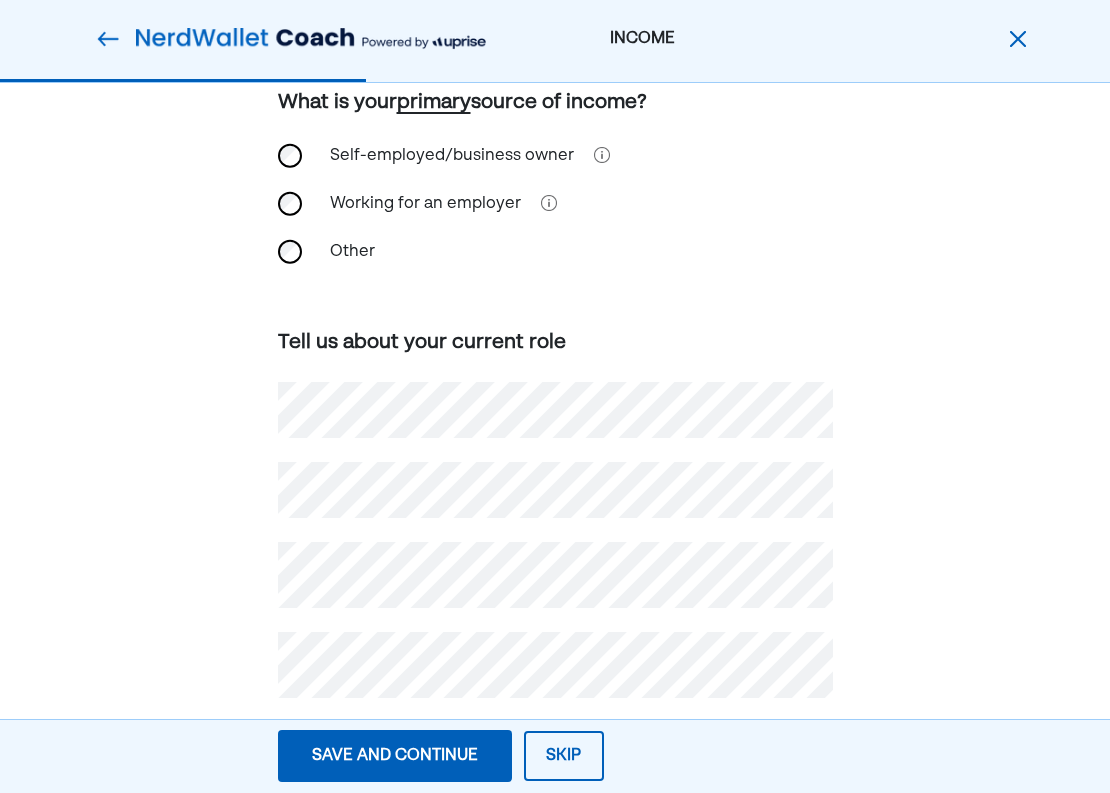 scroll, scrollTop: 193, scrollLeft: 0, axis: vertical 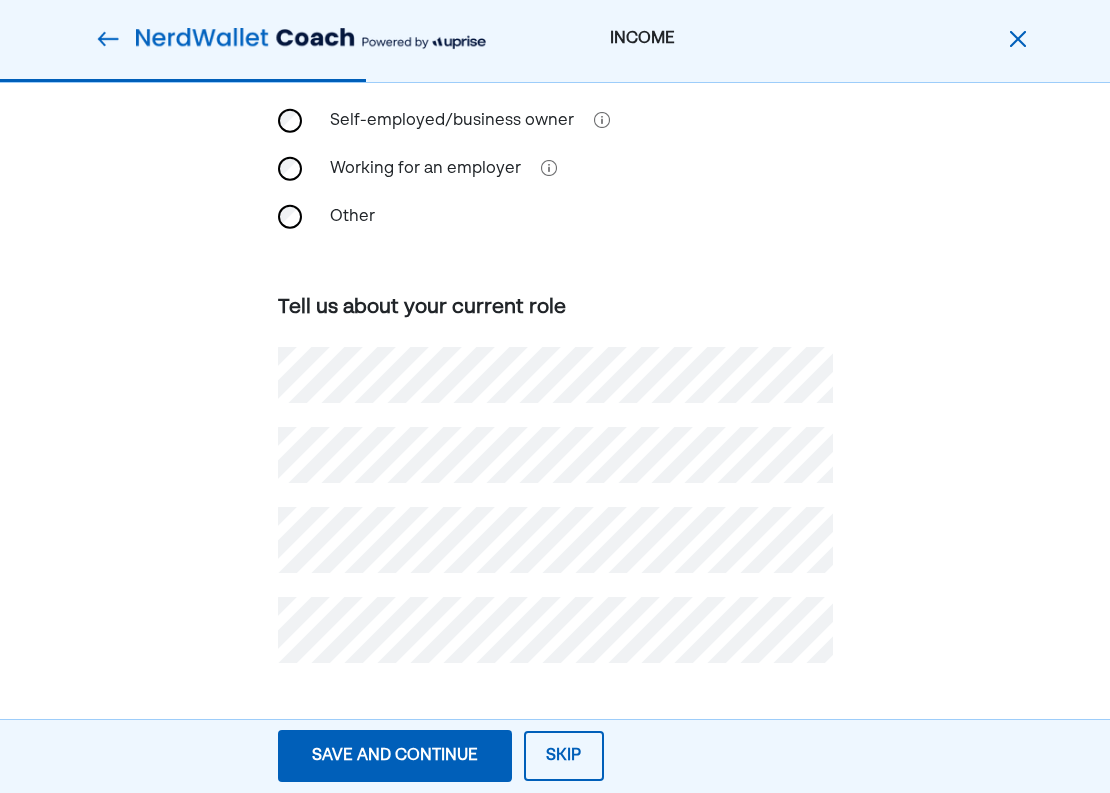 click on "Save and continue" at bounding box center (395, 756) 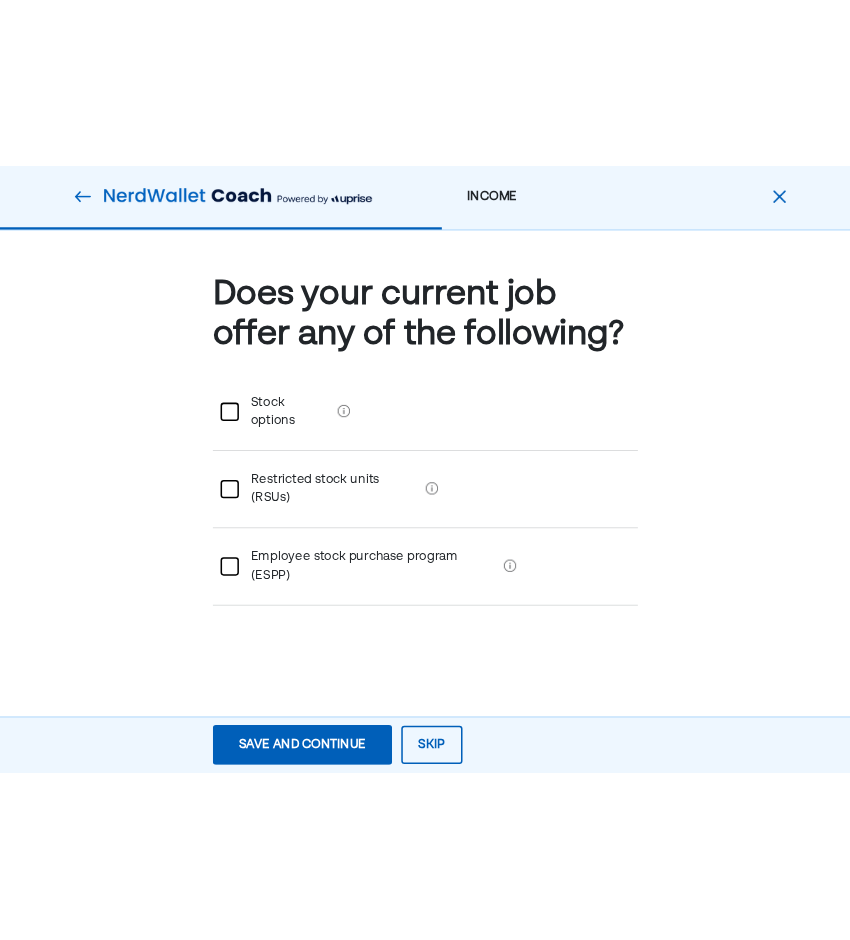 scroll, scrollTop: 0, scrollLeft: 0, axis: both 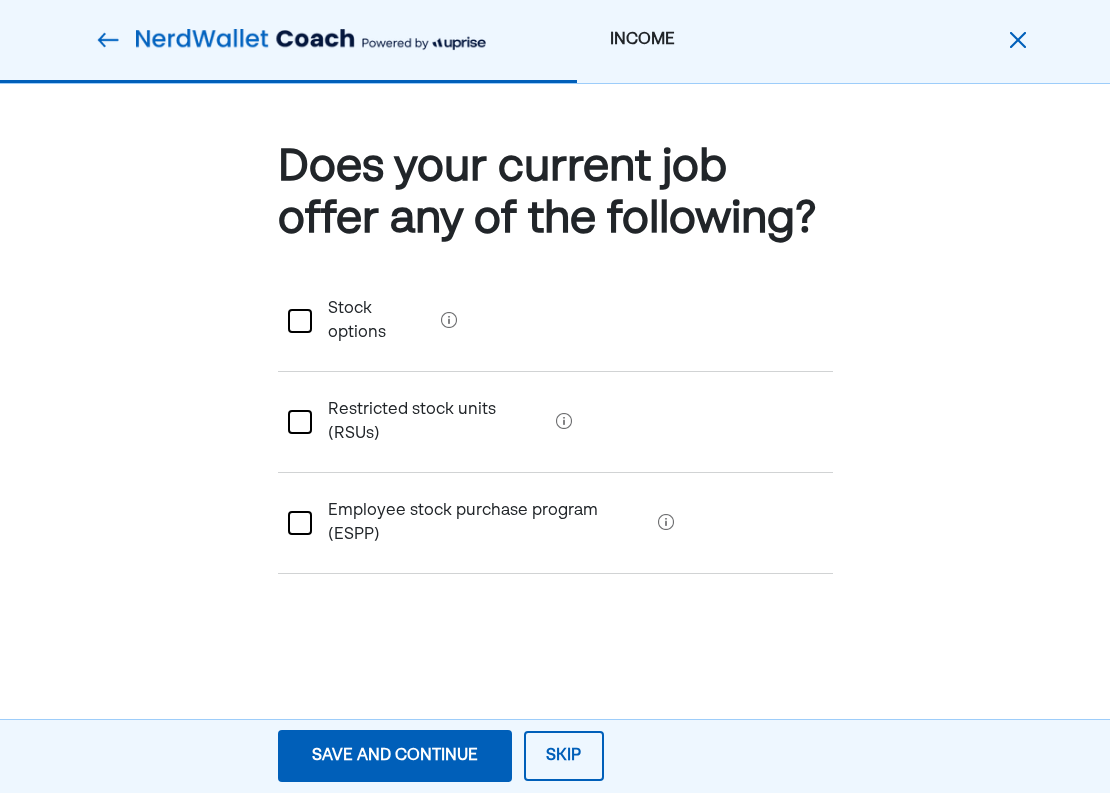 click on "Stock options" at bounding box center [372, 321] 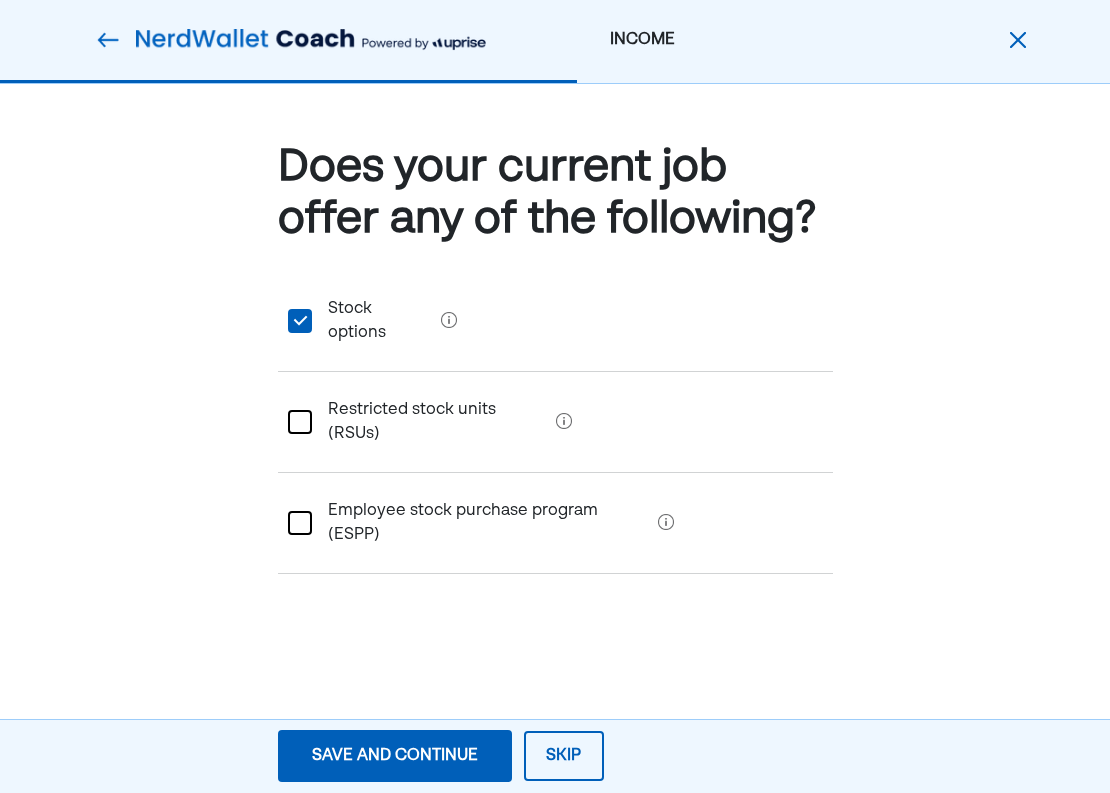 click on "Restricted stock units (RSUs)" at bounding box center (430, 422) 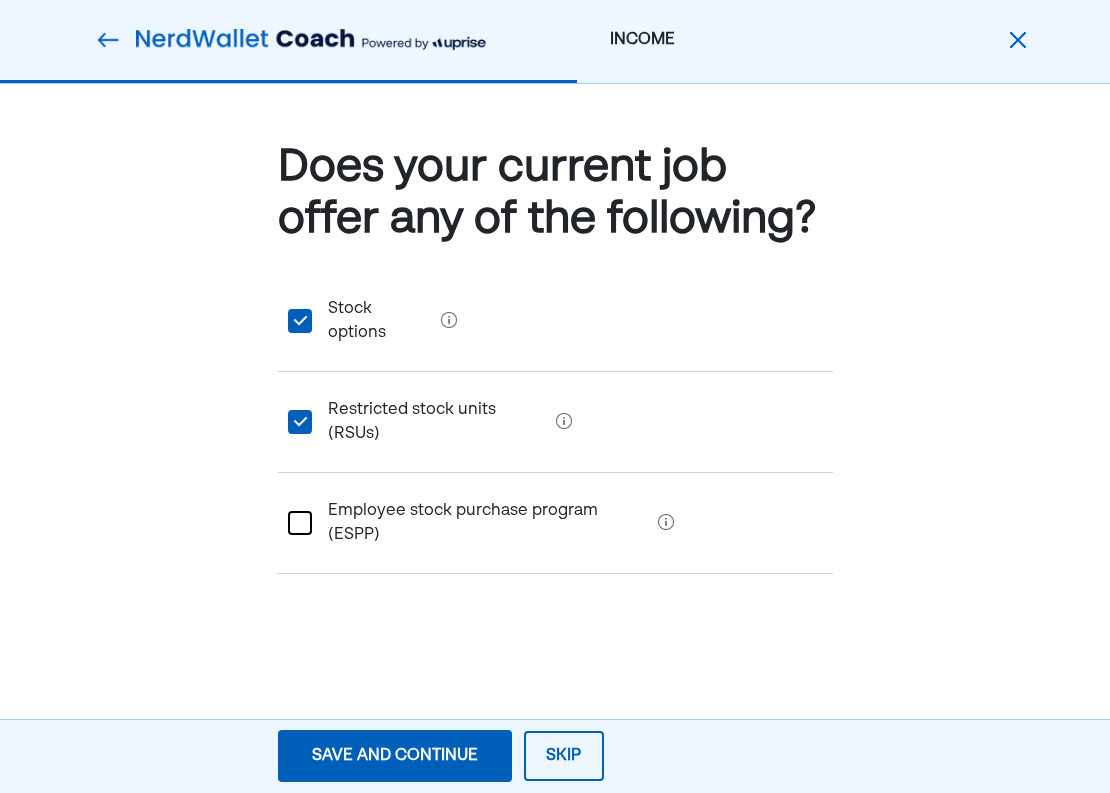 click on "Save and continue" at bounding box center (395, 756) 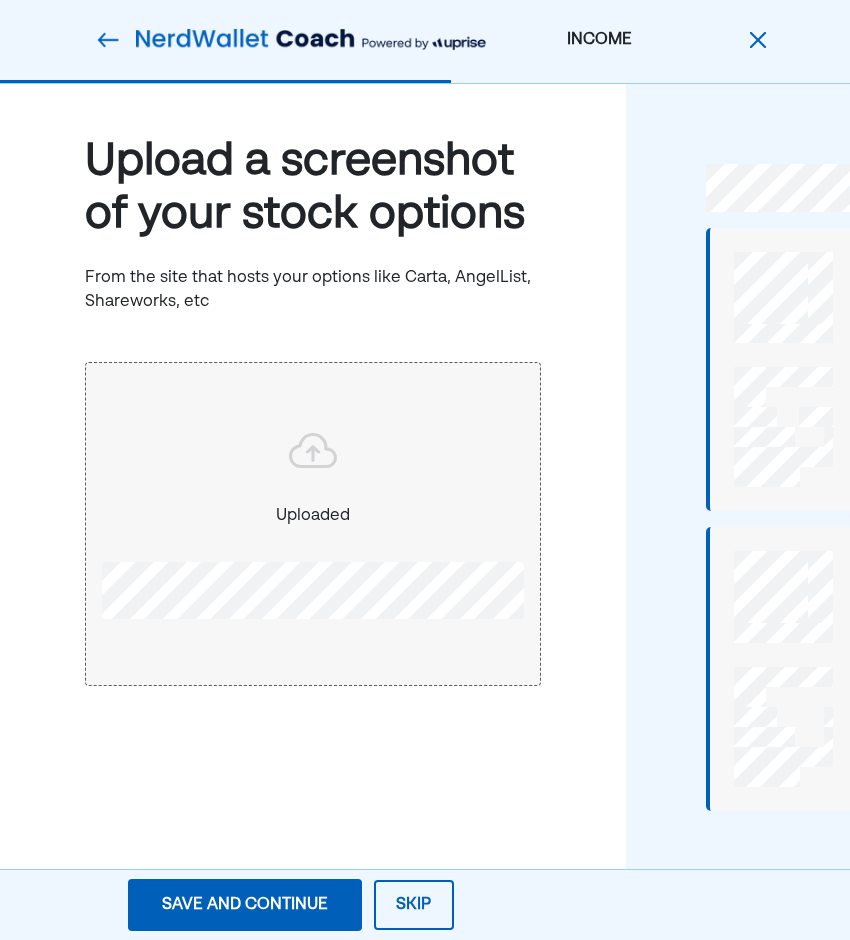 click on "Save and continue" at bounding box center (245, 905) 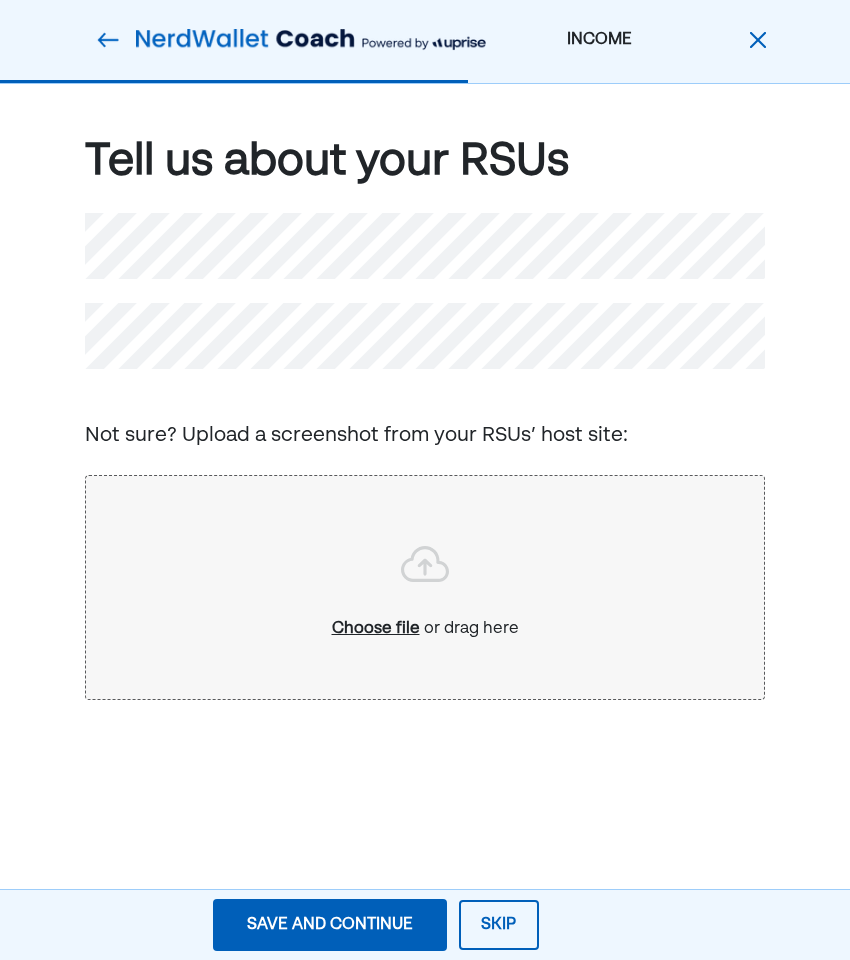 click on "Tell us about your RSUs Not sure? Upload a screenshot from your RSUs’ host site: Choose file   or drag here" at bounding box center [425, 422] 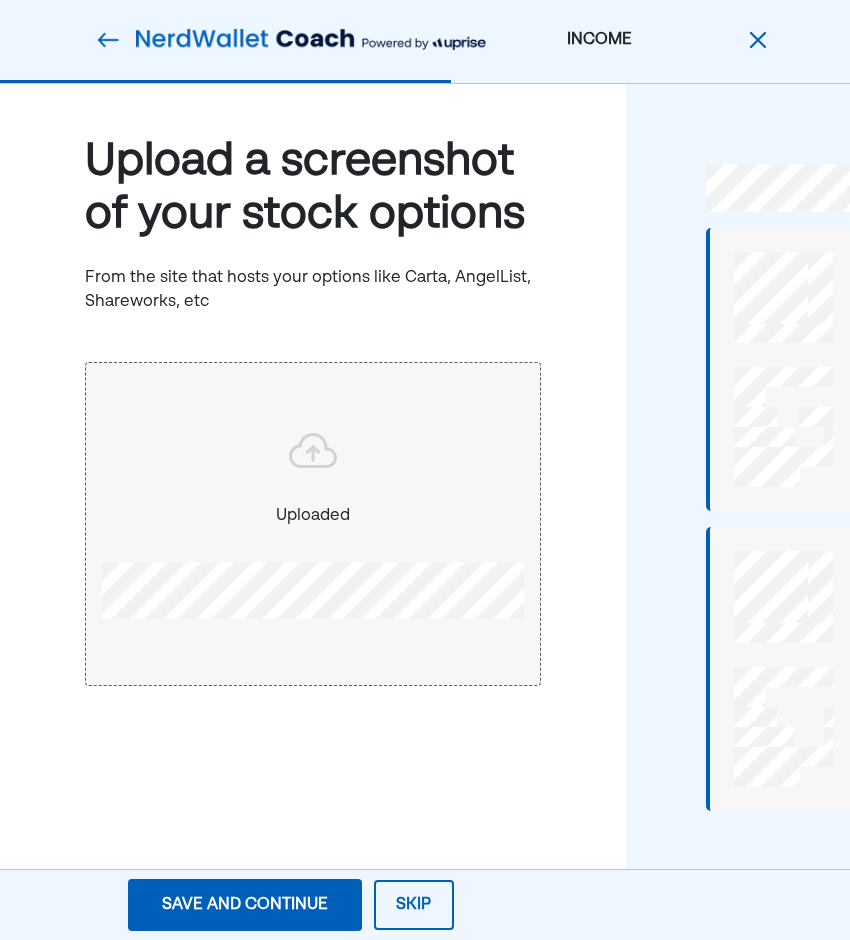 scroll, scrollTop: 20, scrollLeft: 0, axis: vertical 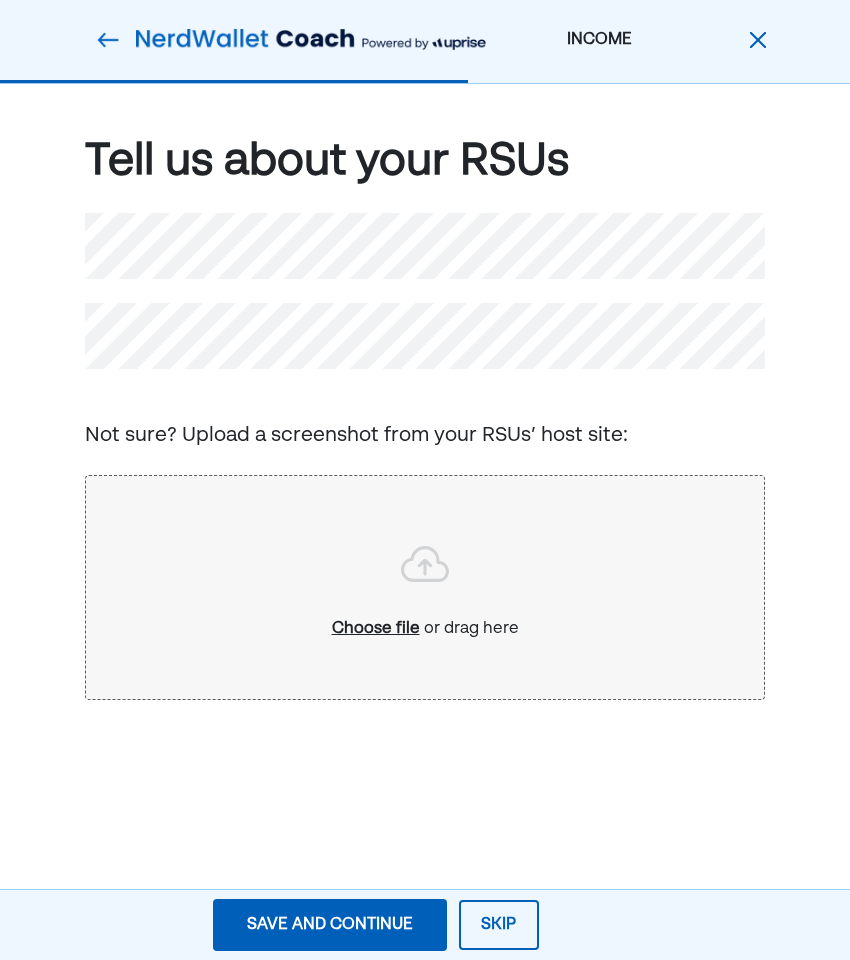 click on "Tell us about your RSUs Not sure? Upload a screenshot from your RSUs’ host site: Choose file   or drag here" at bounding box center (425, 422) 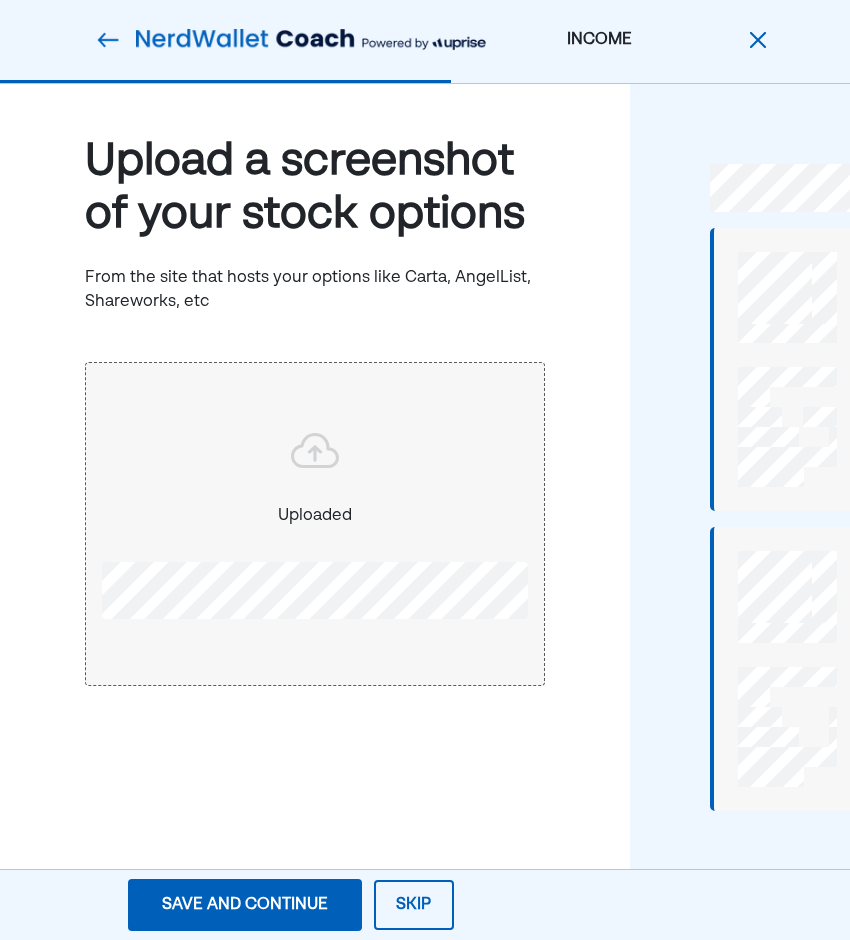 click on "Save and continue Save Save and continue" at bounding box center (245, 905) 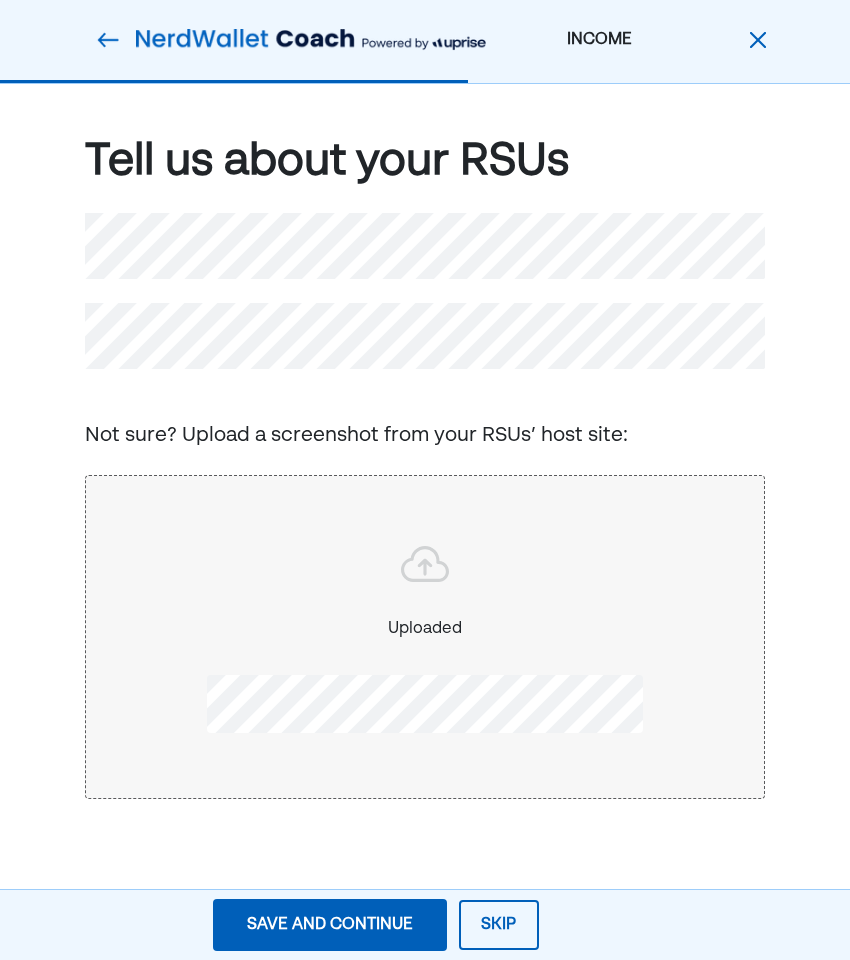 click on "Save and continue" at bounding box center (330, 925) 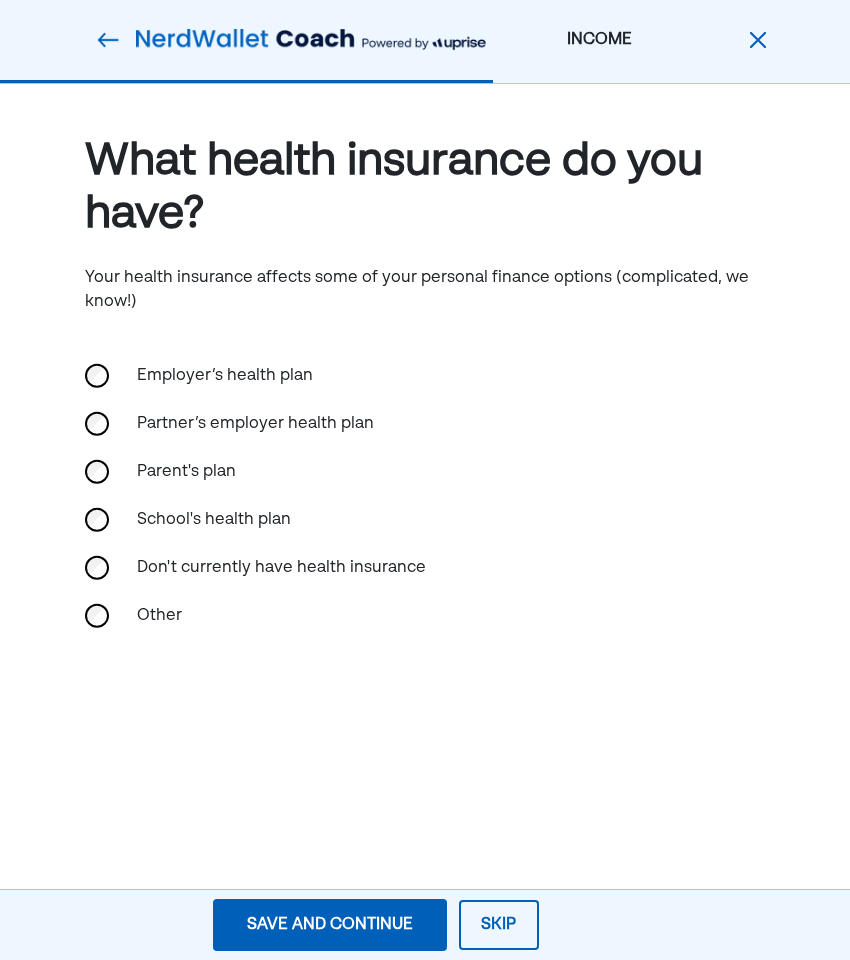 click on "Employer’s health plan" at bounding box center (225, 376) 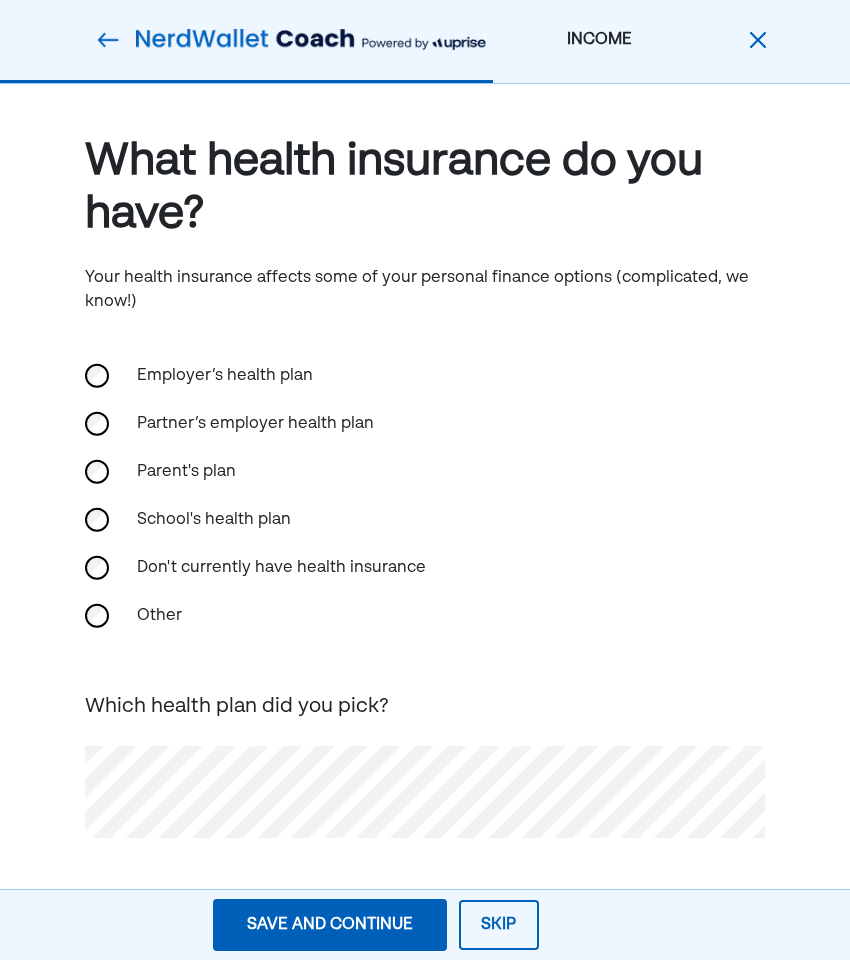 click on "Save and continue Save Save and continue" at bounding box center (330, 925) 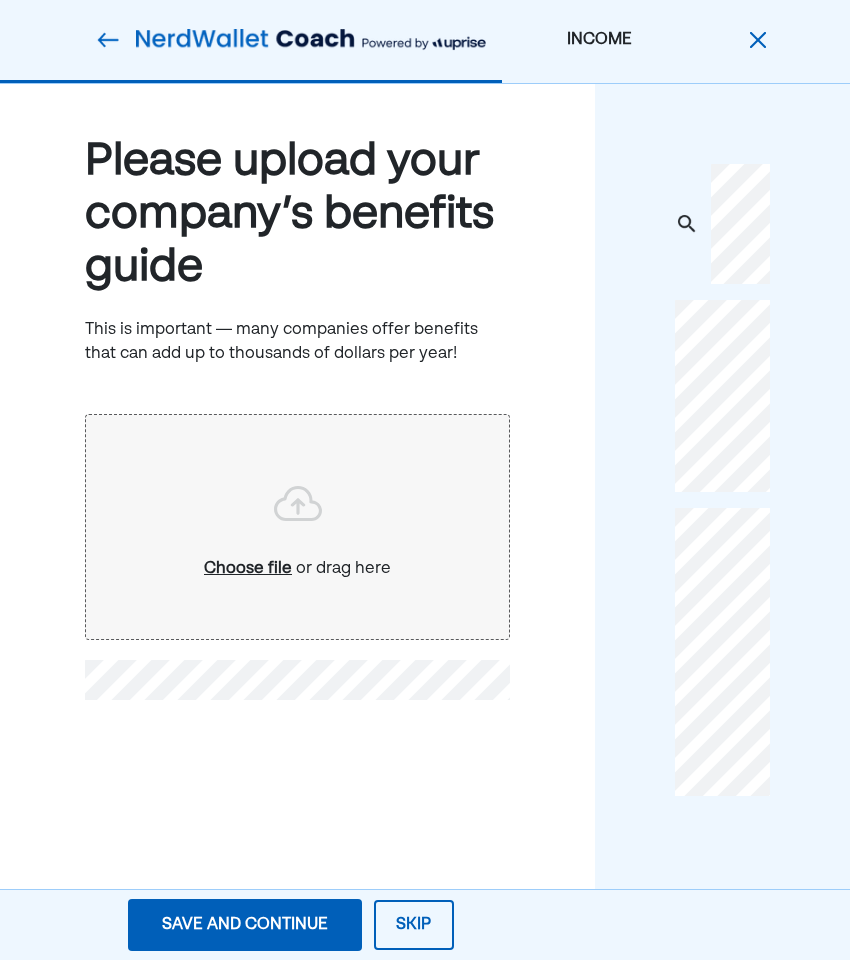 click on "Save and continue" at bounding box center (245, 925) 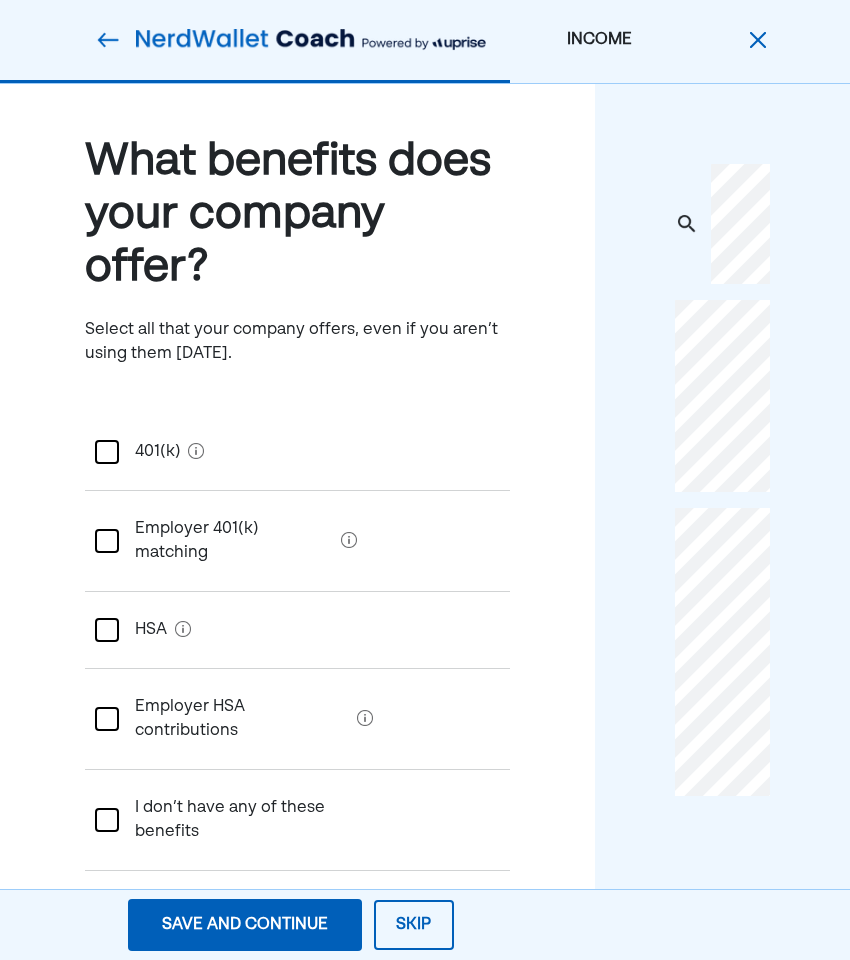 click on "401(k)" at bounding box center [149, 452] 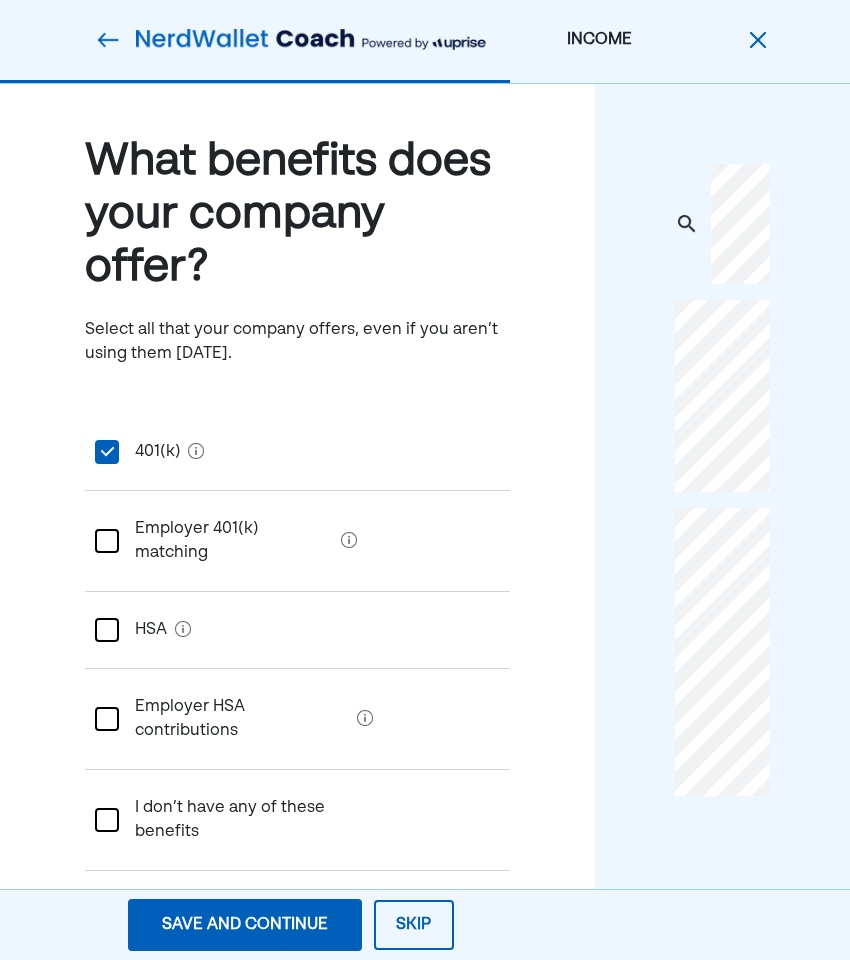 click at bounding box center (107, 630) 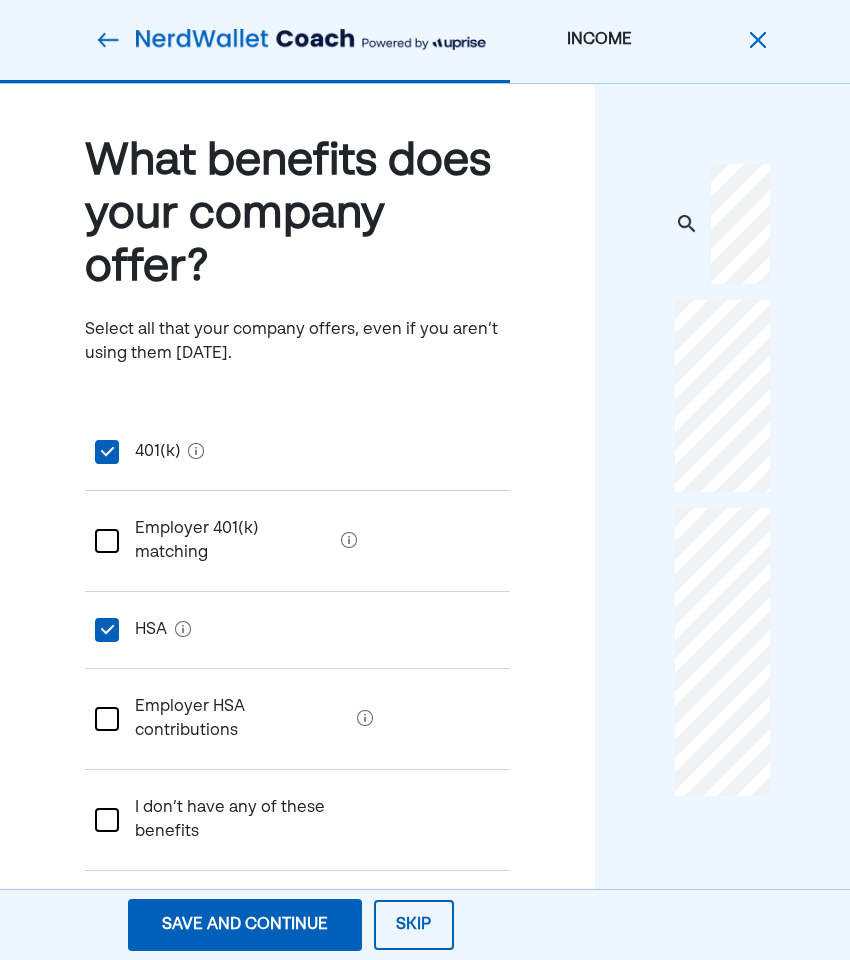 scroll, scrollTop: 33, scrollLeft: 0, axis: vertical 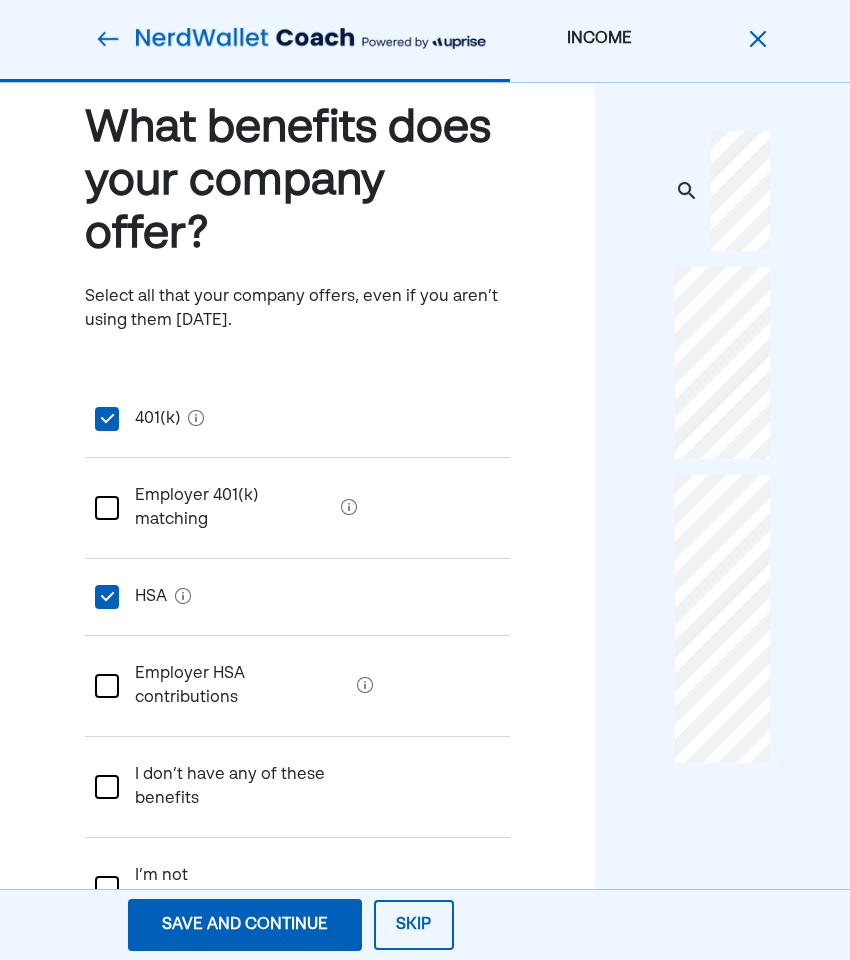 click at bounding box center (107, 686) 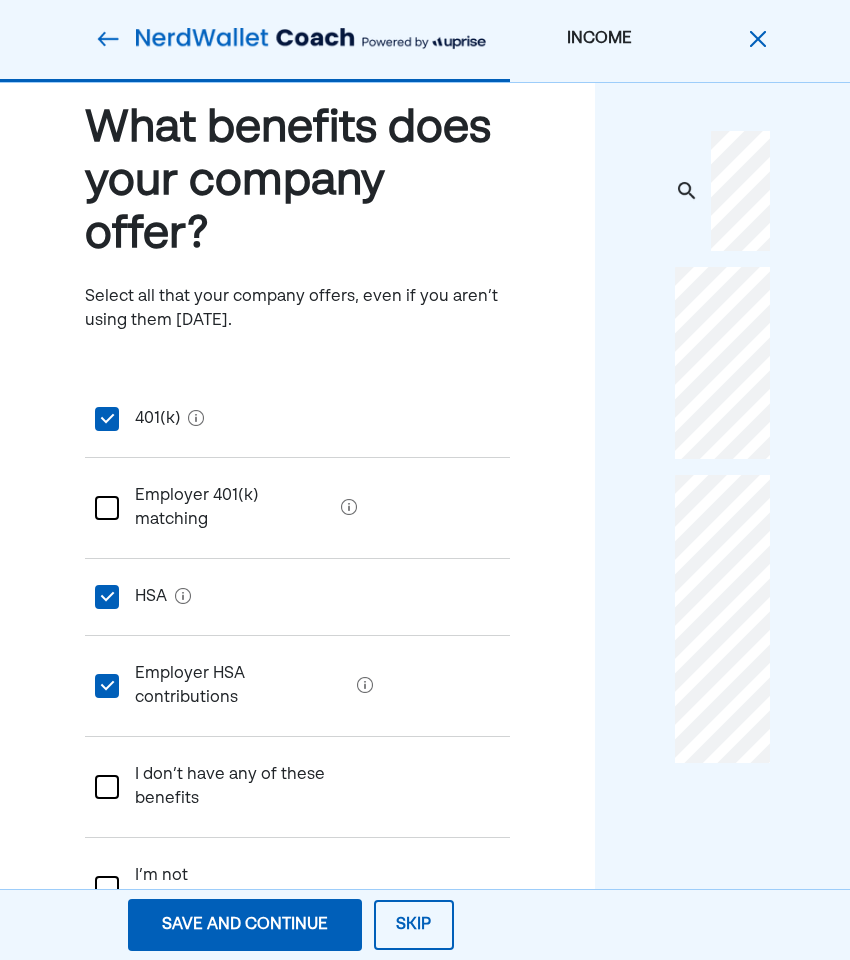 click on "Save and continue" at bounding box center (245, 925) 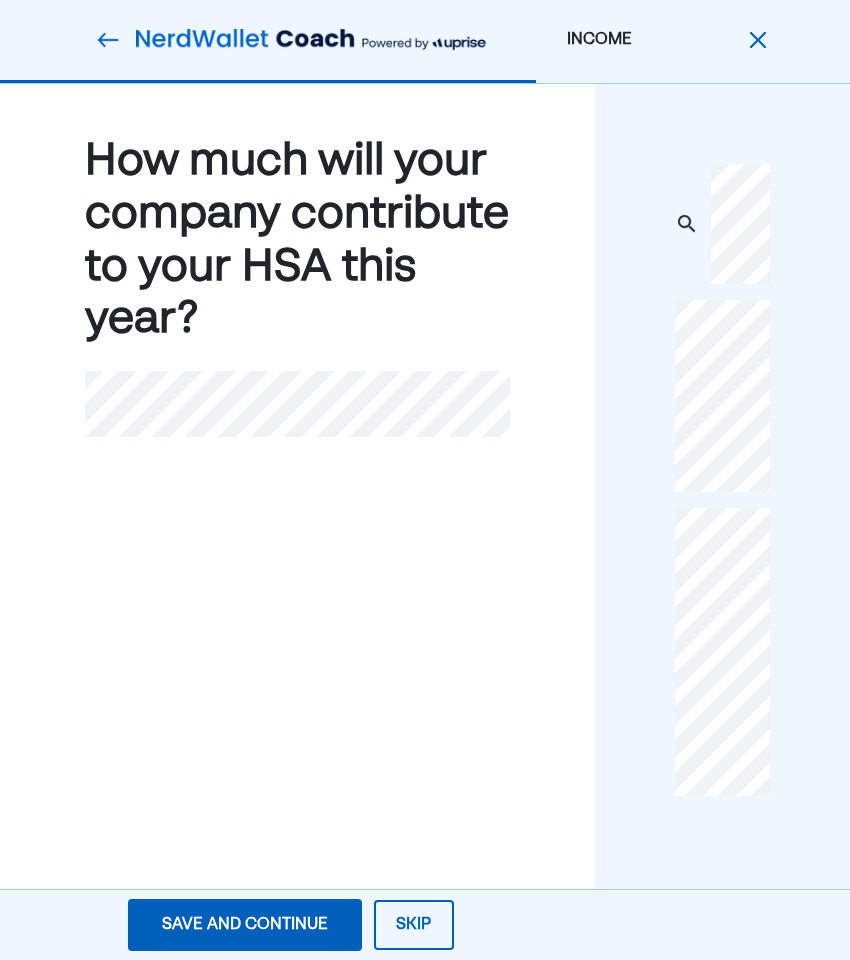 click on "Save and continue Save Save and continue" at bounding box center [245, 925] 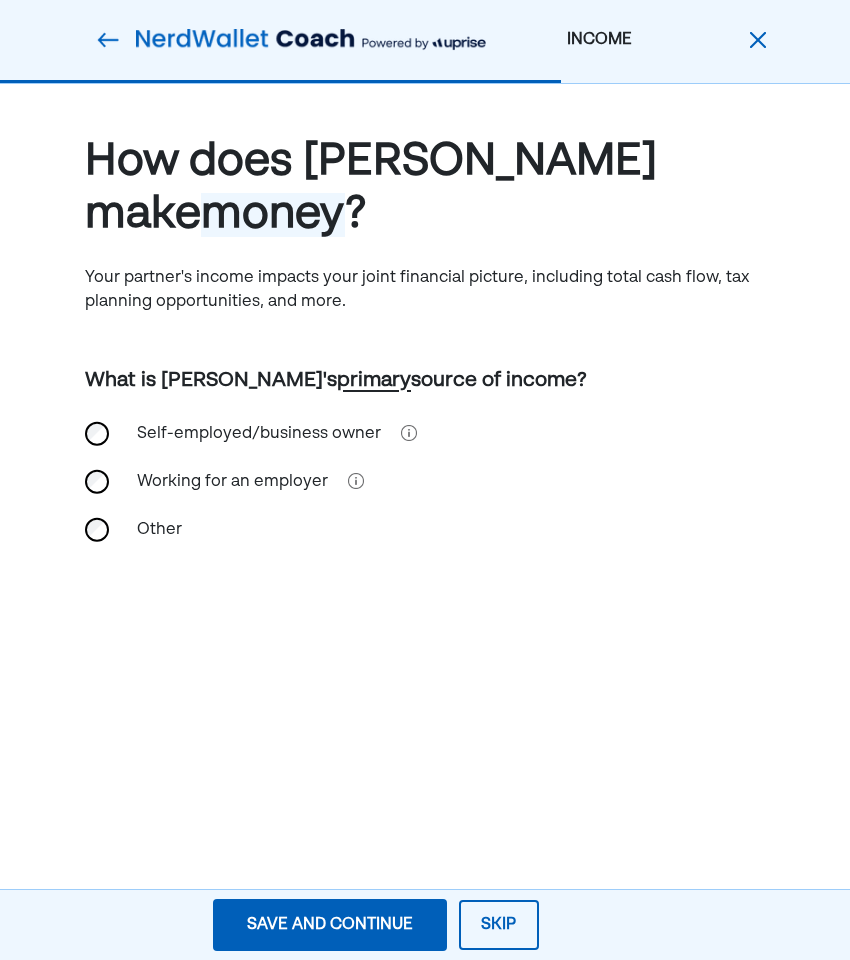 click on "Working for an employer" at bounding box center (232, 482) 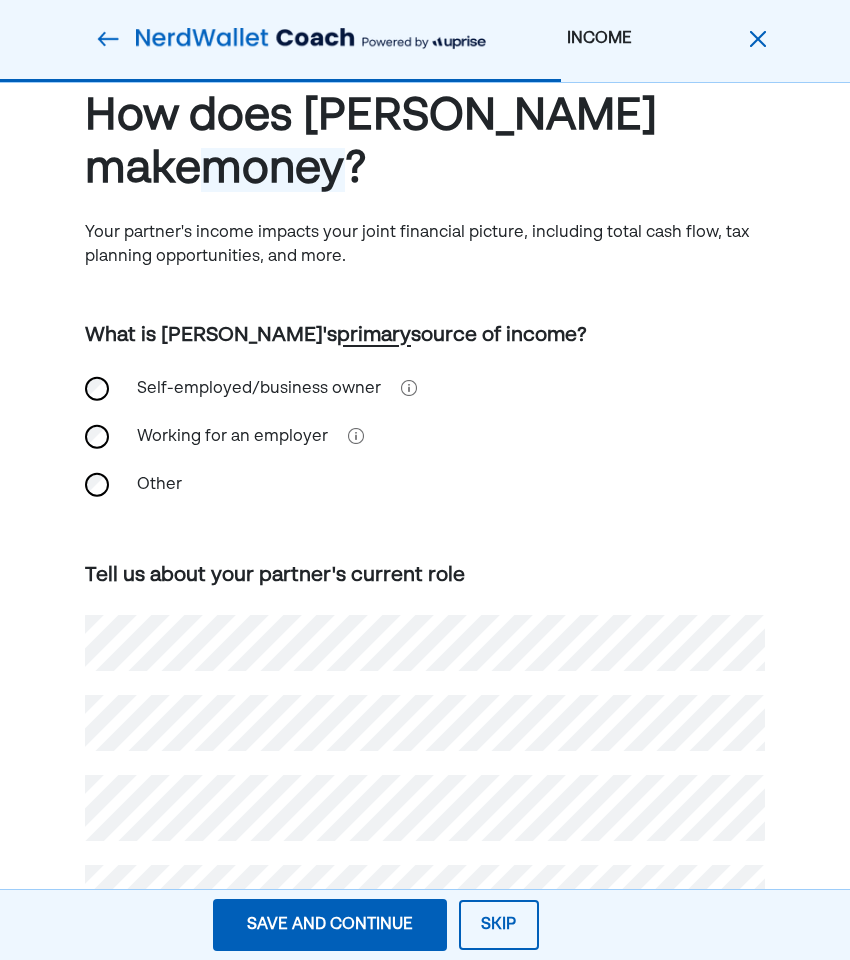 scroll, scrollTop: 92, scrollLeft: 0, axis: vertical 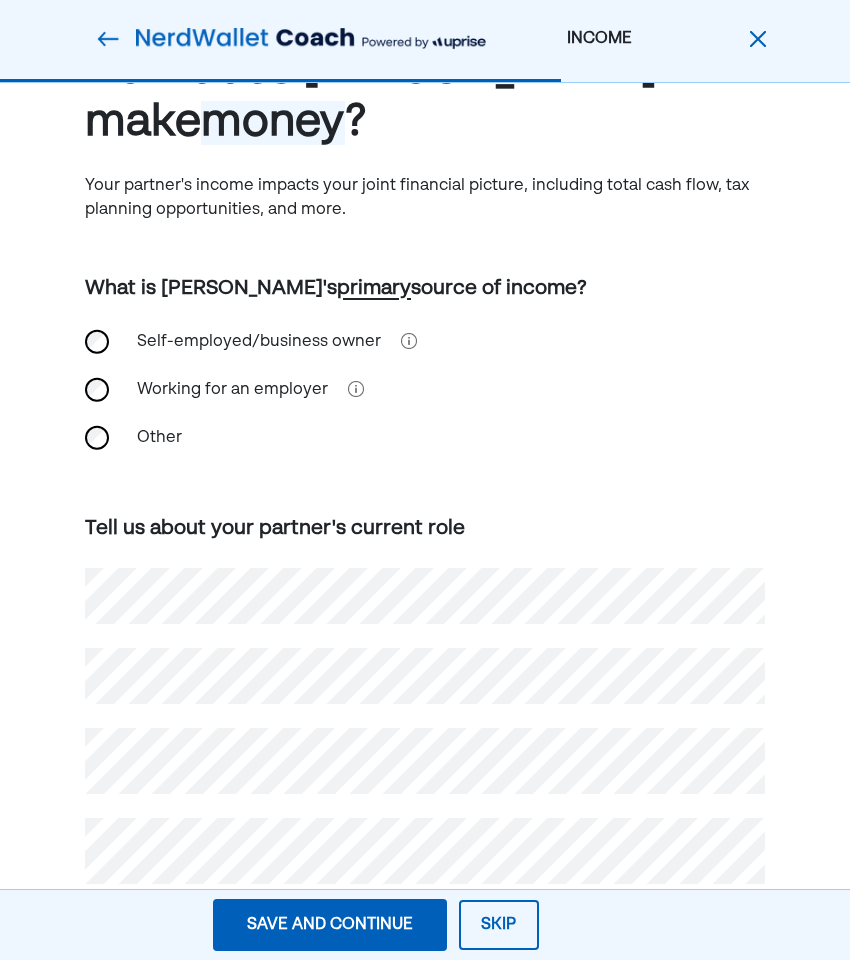 click on "How does [PERSON_NAME] make  money ? Your partner's income impacts your joint financial picture, including total cash flow, tax planning opportunities, and more. What is [PERSON_NAME]'s  primary  source of income? Self-employed/business owner Working for an employer Other Tell us about your partner's current role" at bounding box center [425, 503] 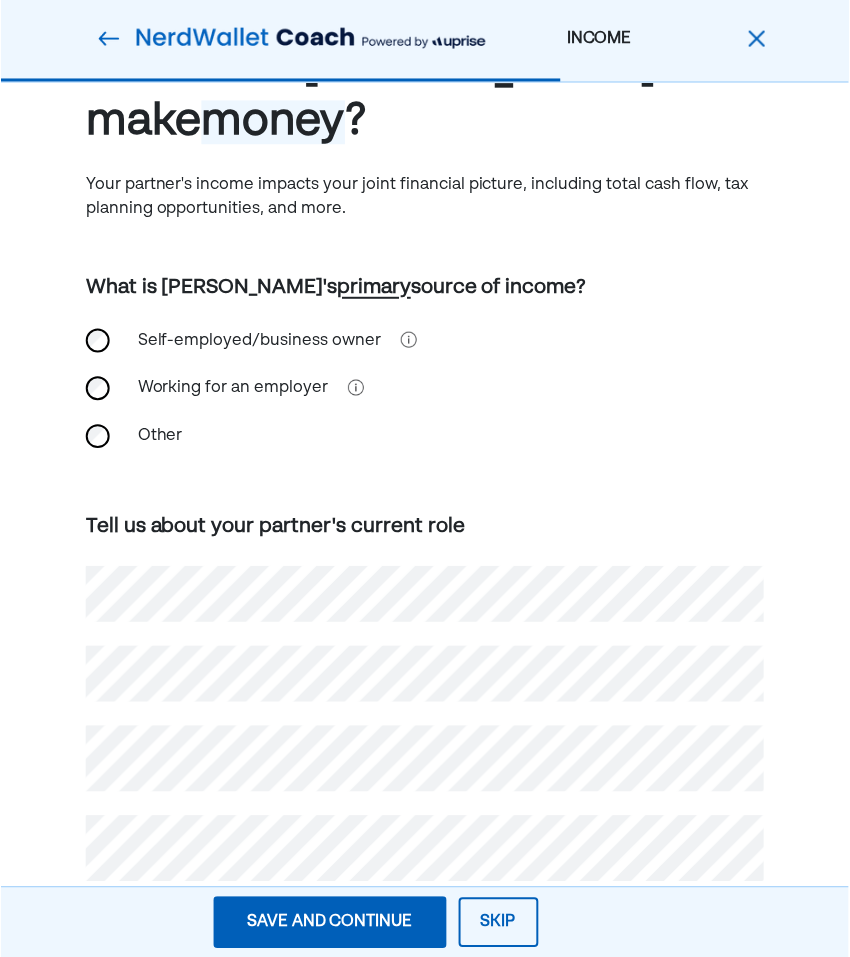 scroll, scrollTop: 0, scrollLeft: 0, axis: both 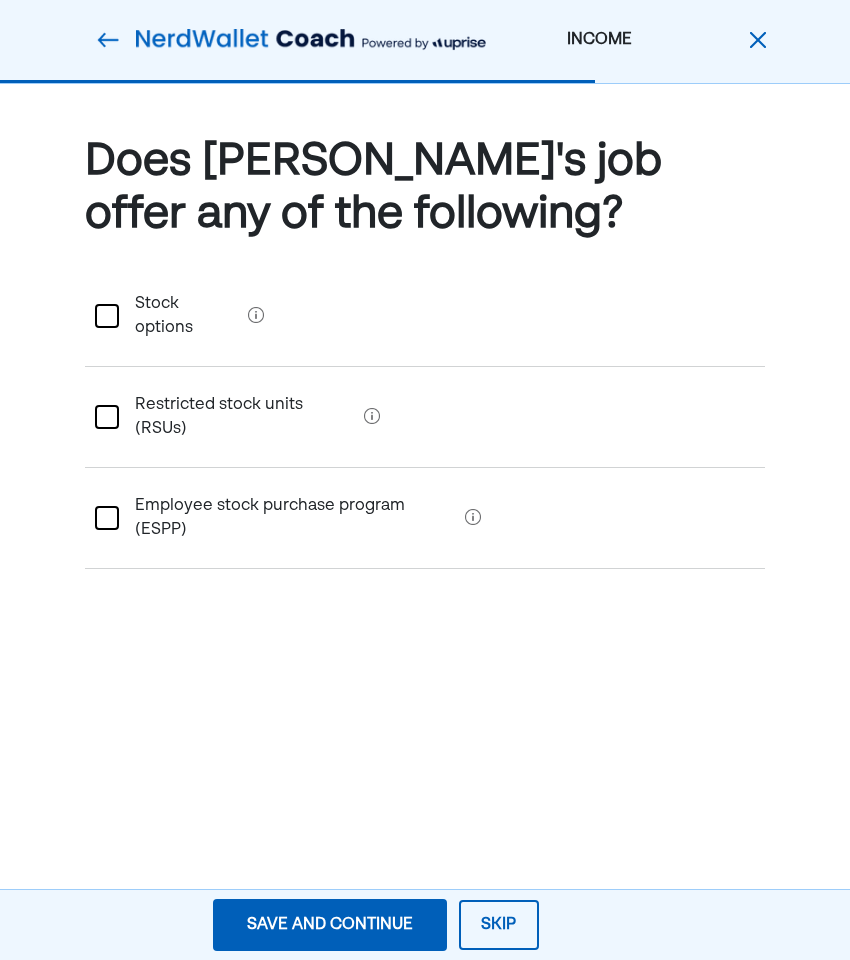 click on "Save and continue Save Save and continue" at bounding box center [330, 925] 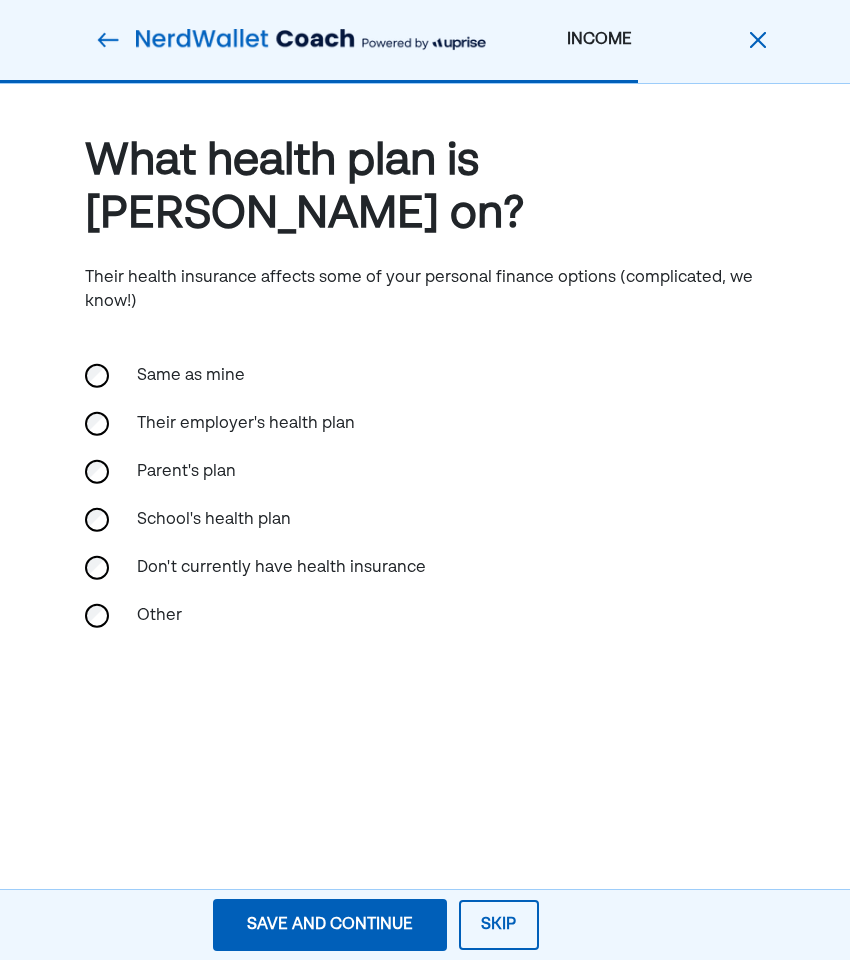 click on "Their employer's health plan" at bounding box center [246, 424] 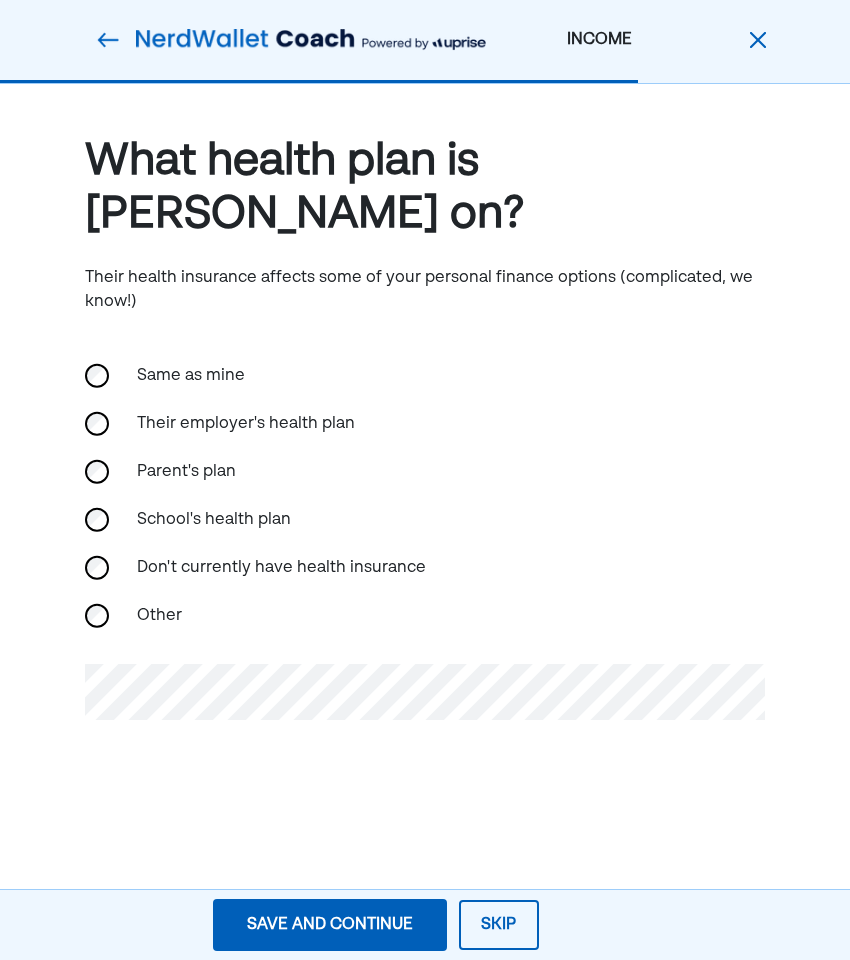 click on "Save and continue Save Save and continue Skip" at bounding box center [425, 925] 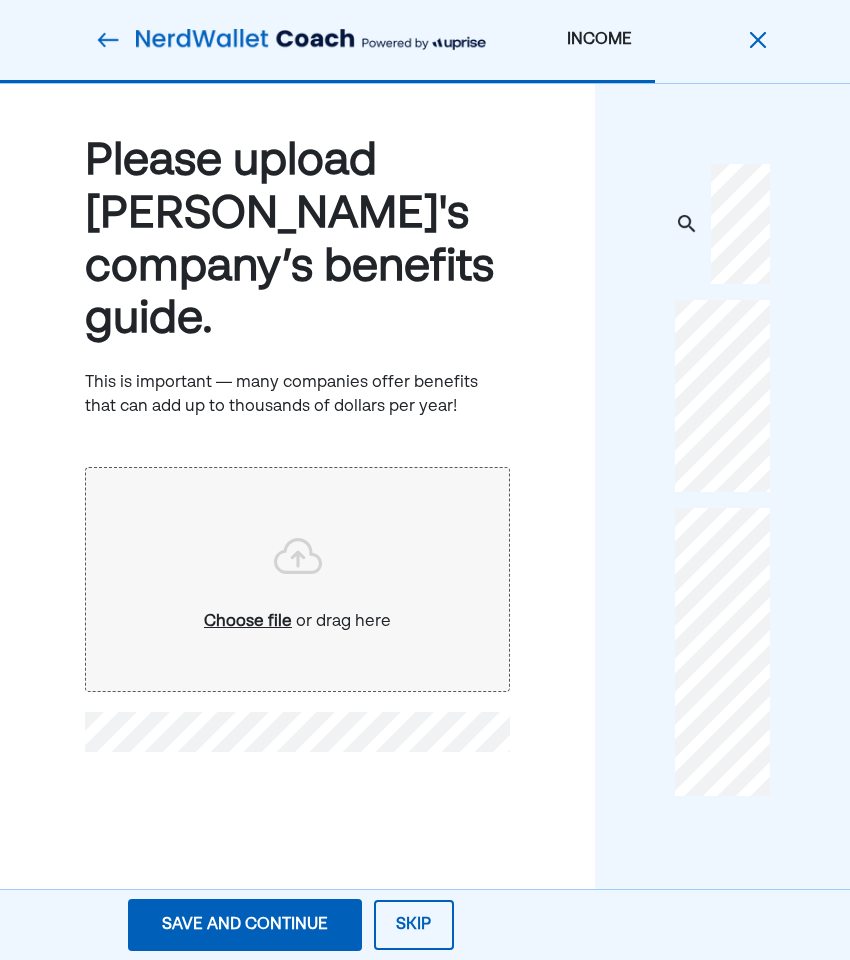 click on "Save and continue Save Save and continue" at bounding box center [245, 925] 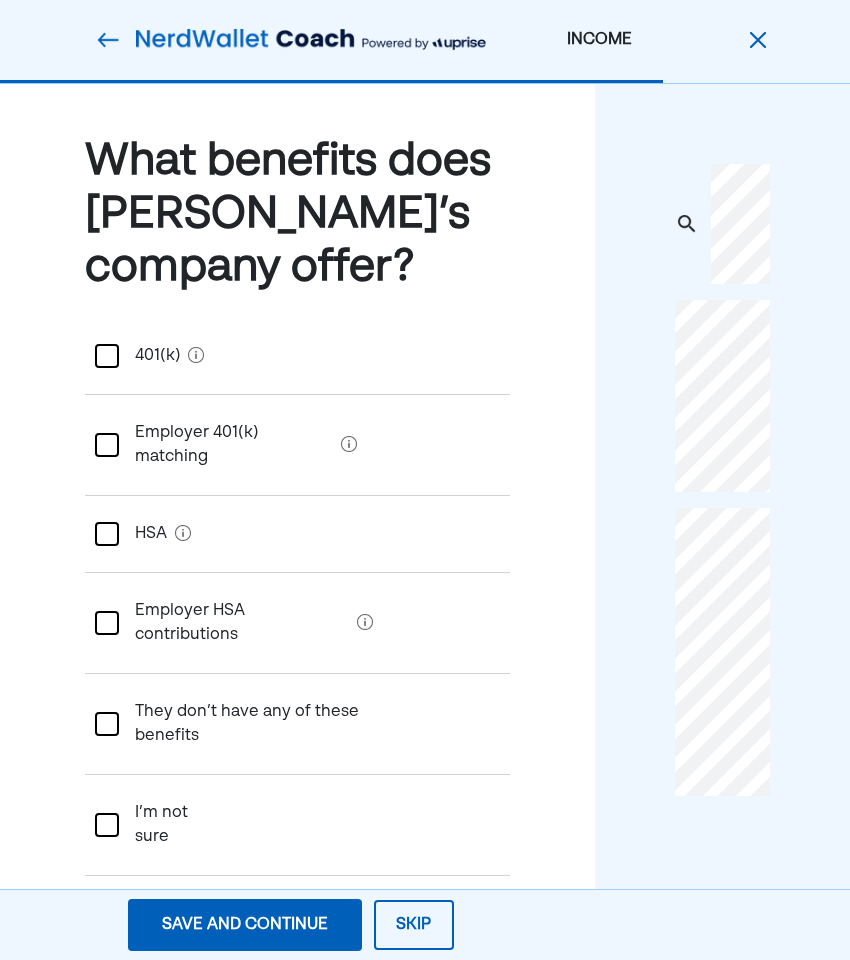 click on "401(k)" at bounding box center (149, 356) 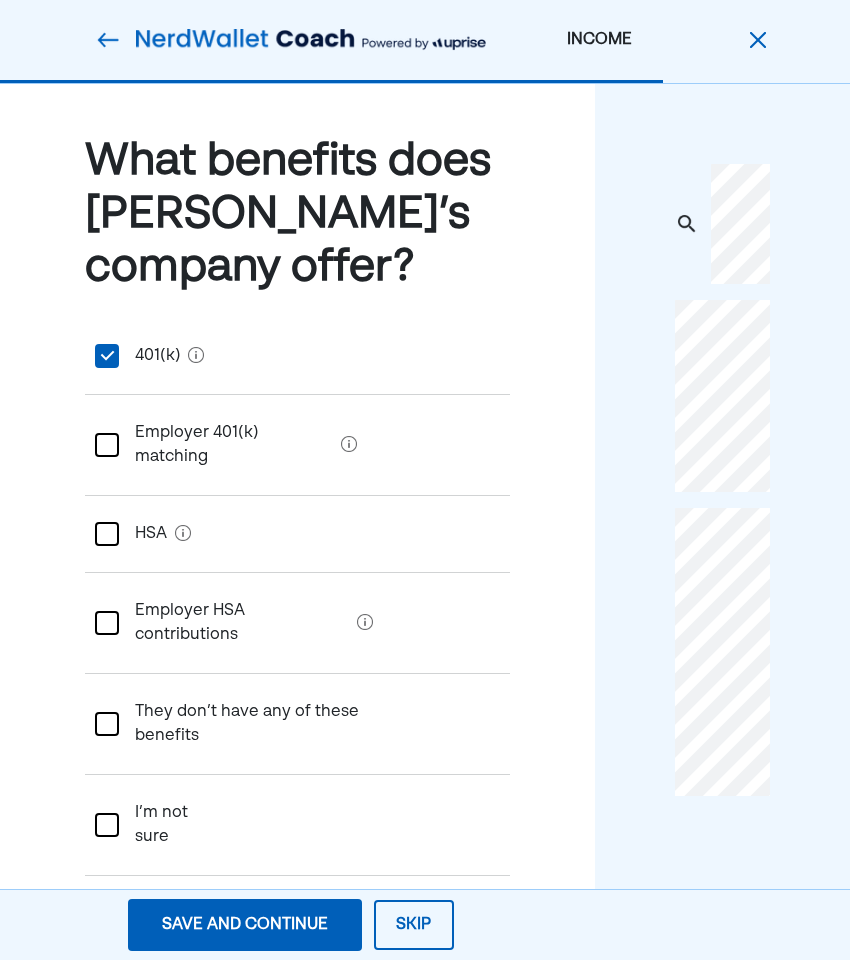 click on "Employer 401(k) matching" at bounding box center (226, 445) 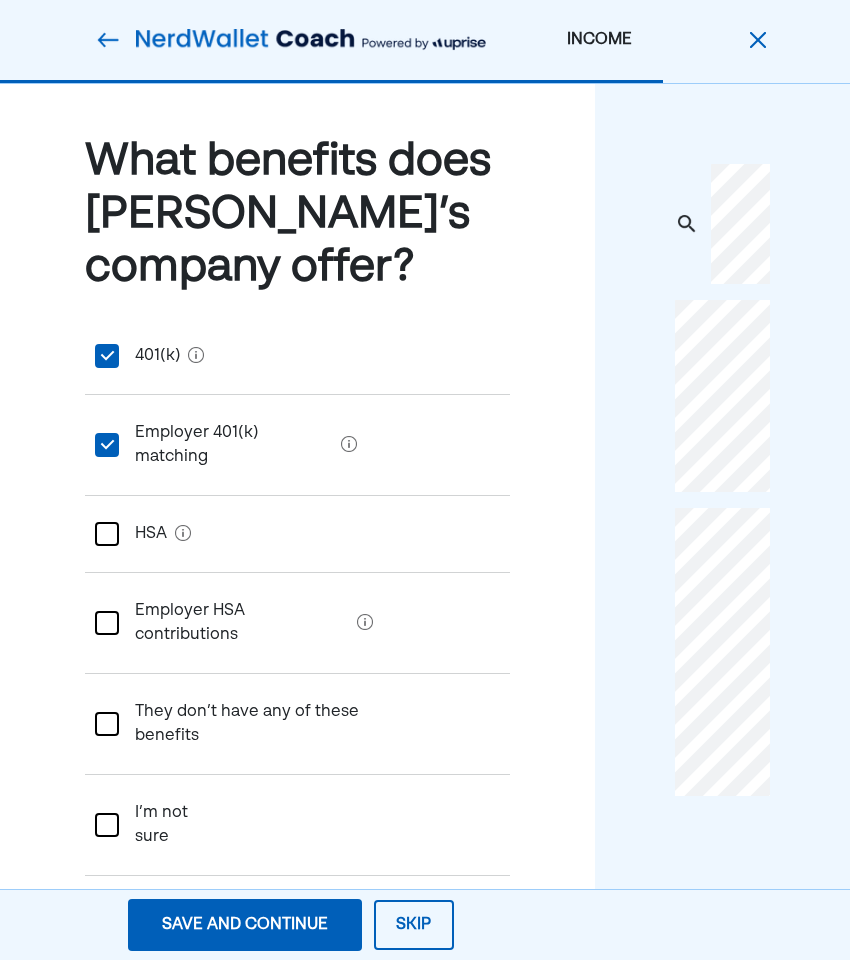click on "HSA" at bounding box center [143, 534] 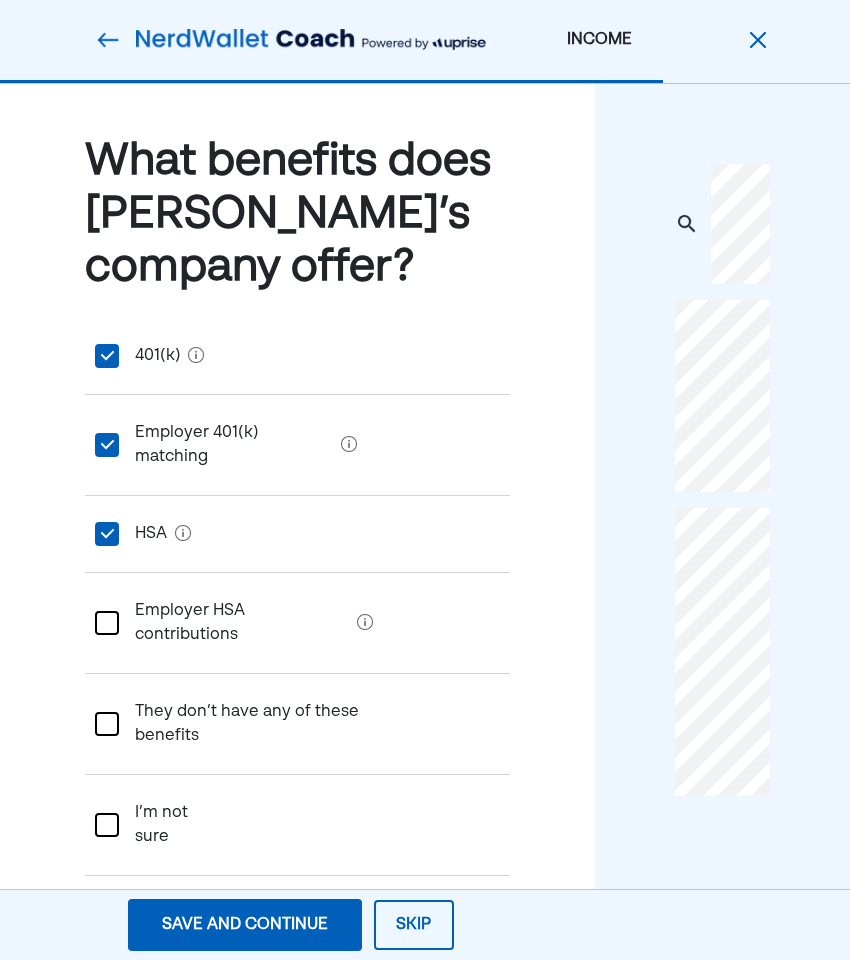 click on "Employer HSA contributions" at bounding box center (234, 623) 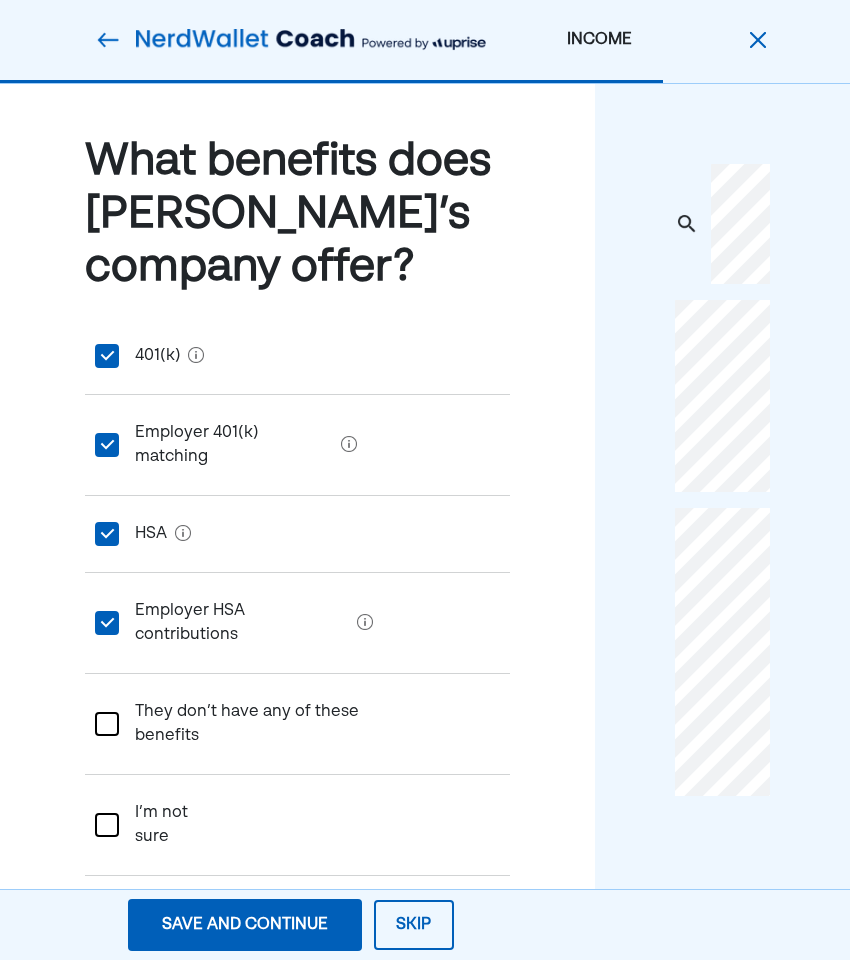 click on "Save and continue Save Save and continue" at bounding box center (245, 925) 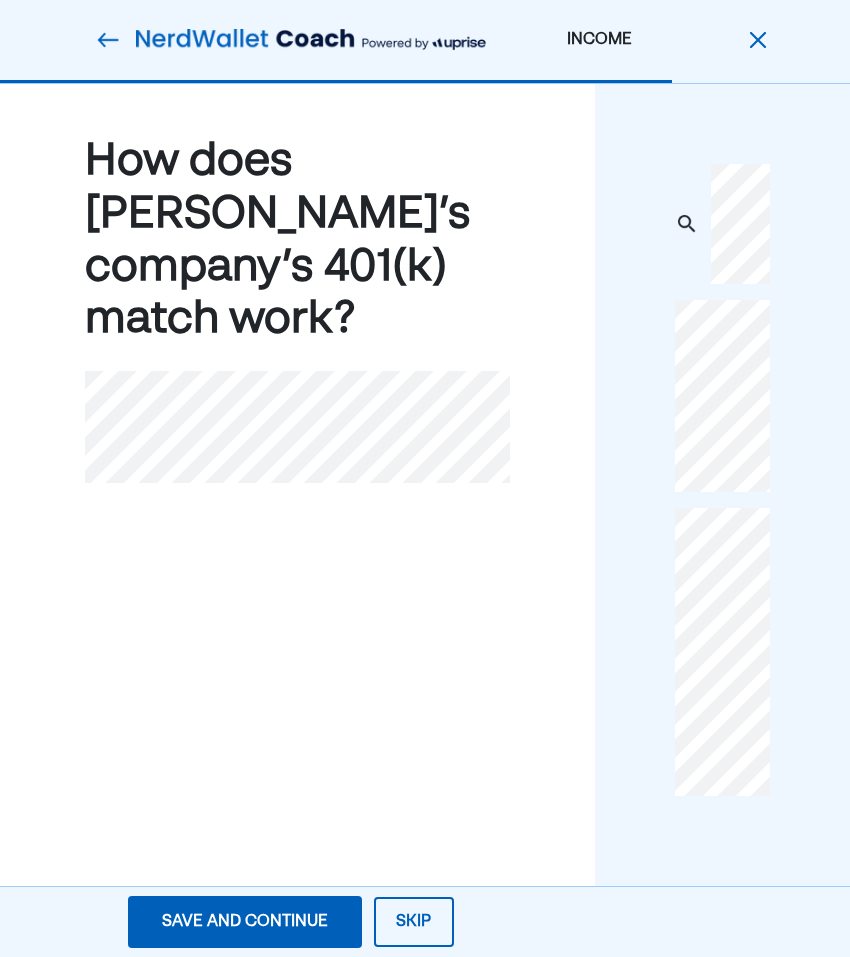 click on "Save and continue Save Save and continue Skip" at bounding box center (290, 922) 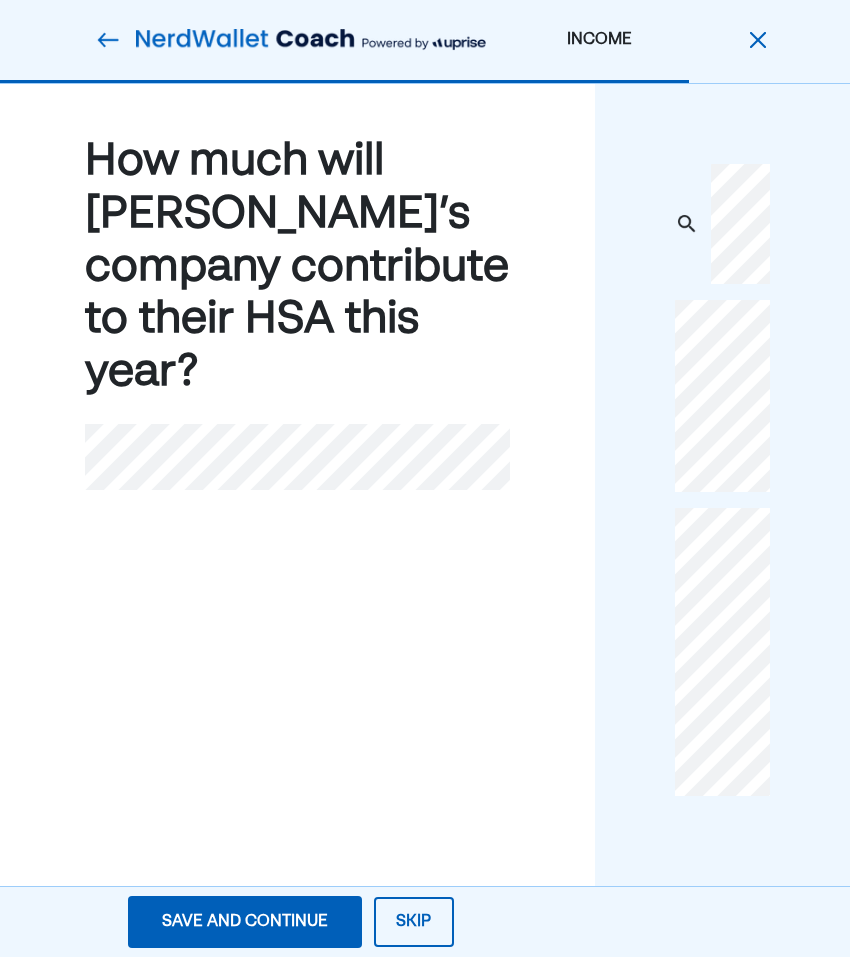 click on "Save and continue" at bounding box center [245, 922] 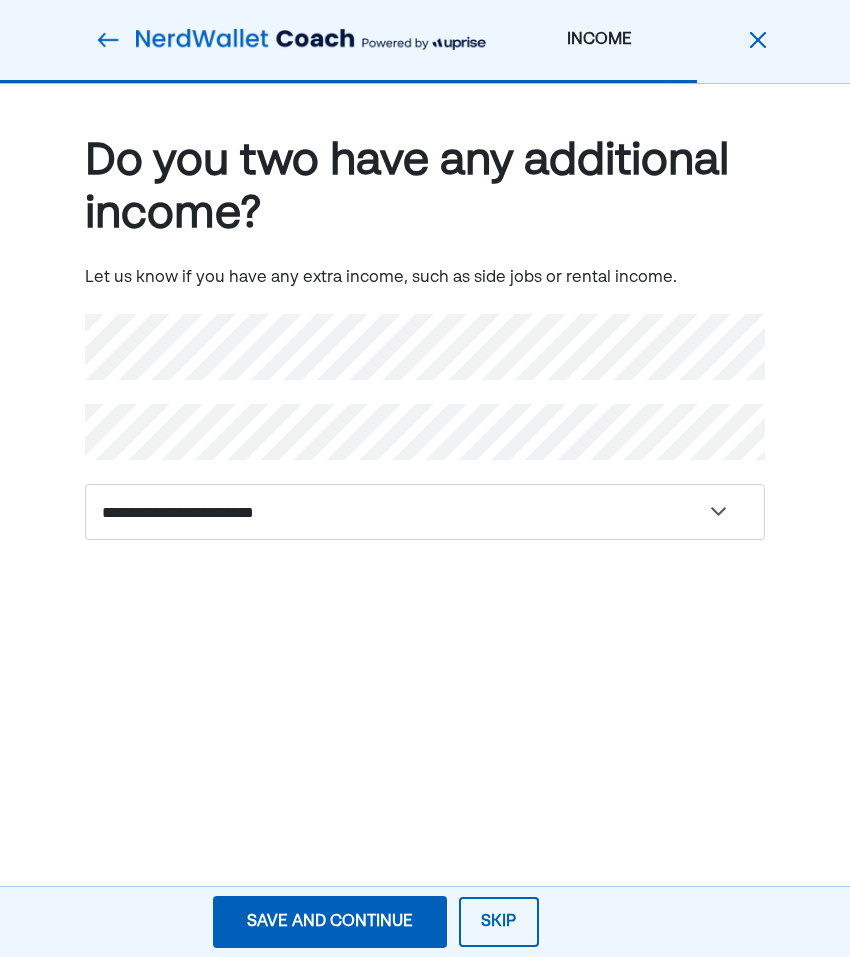 click on "Save and continue" at bounding box center [330, 922] 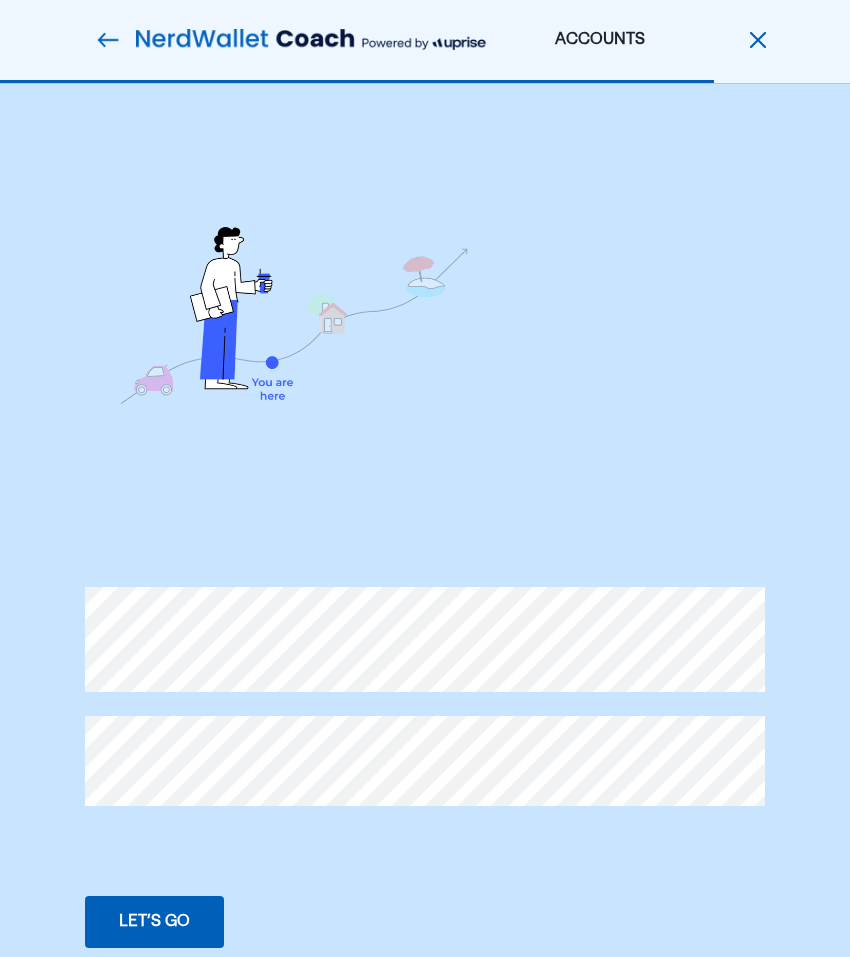 click on "Let’s go" at bounding box center (154, 922) 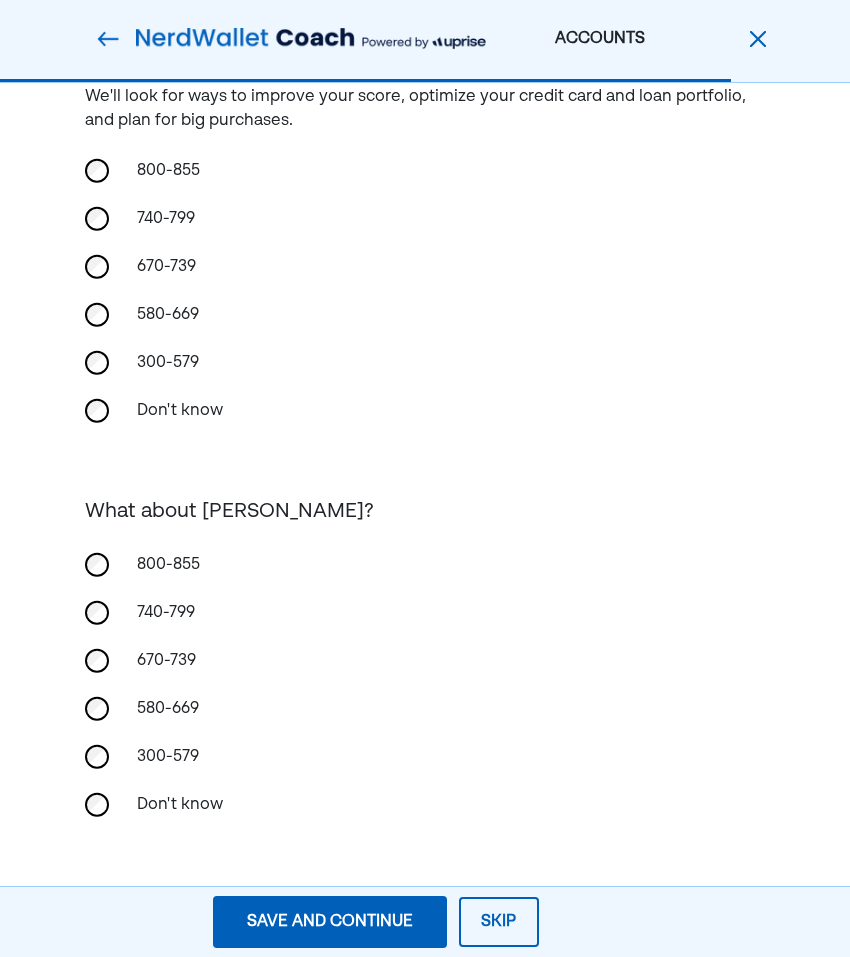 scroll, scrollTop: 127, scrollLeft: 0, axis: vertical 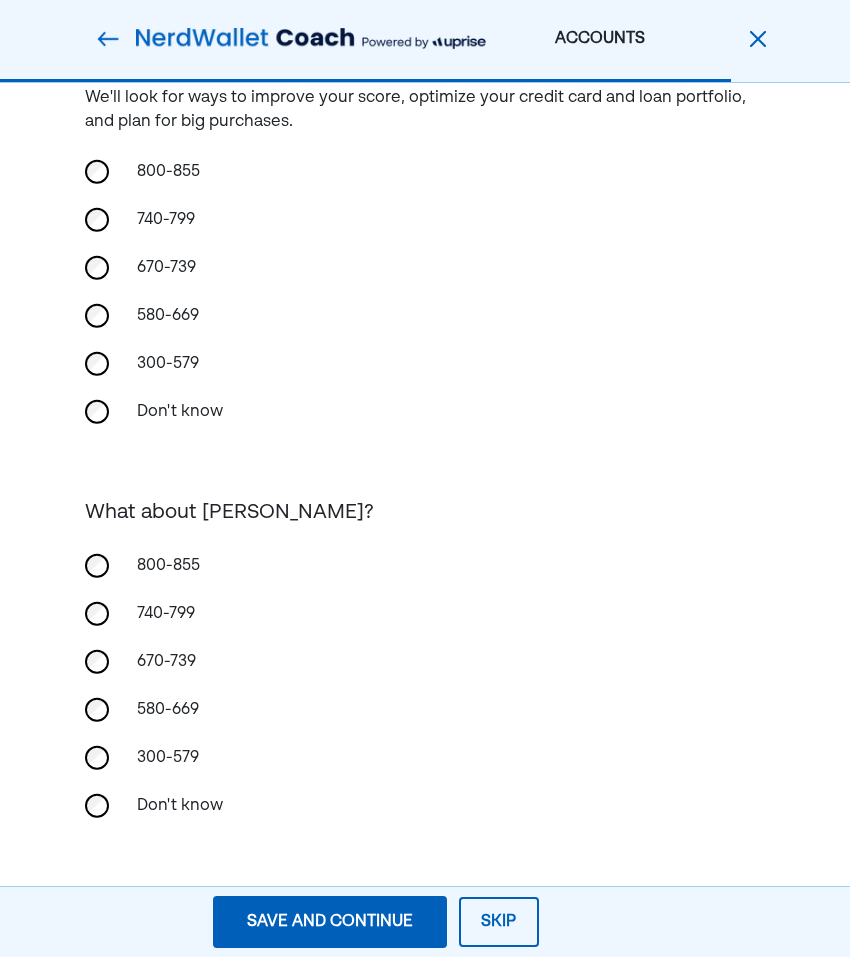 click on "Save and continue Save Save and continue" at bounding box center [330, 922] 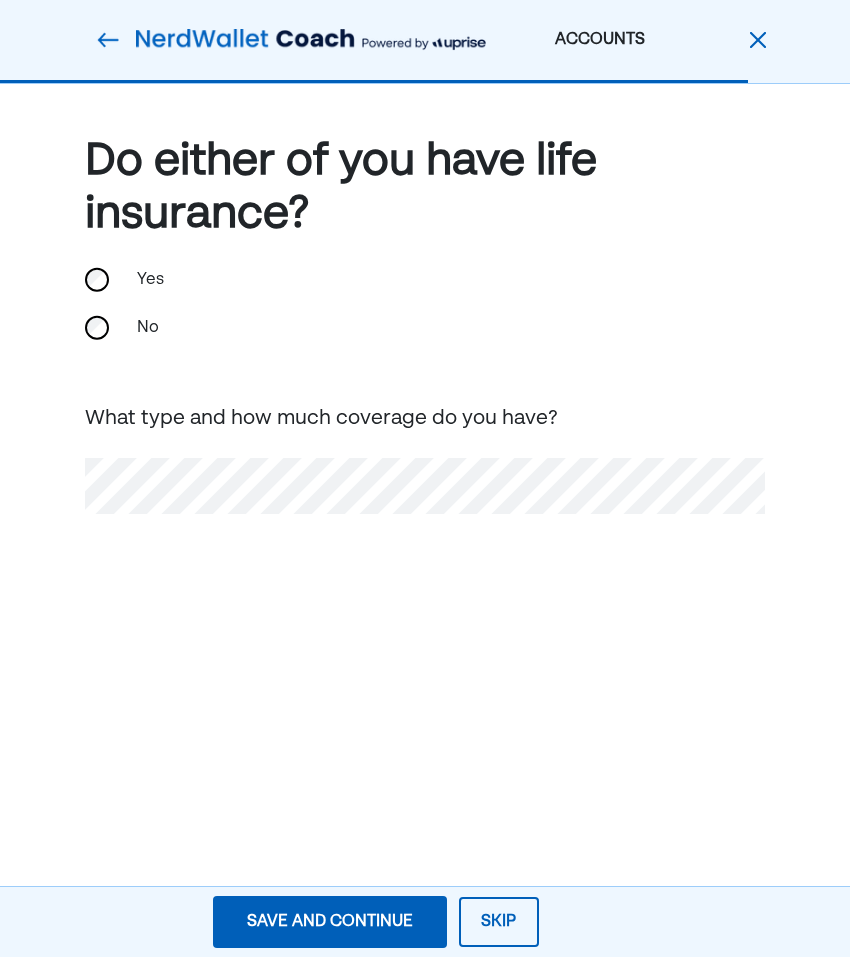 click on "Save and continue" at bounding box center (330, 922) 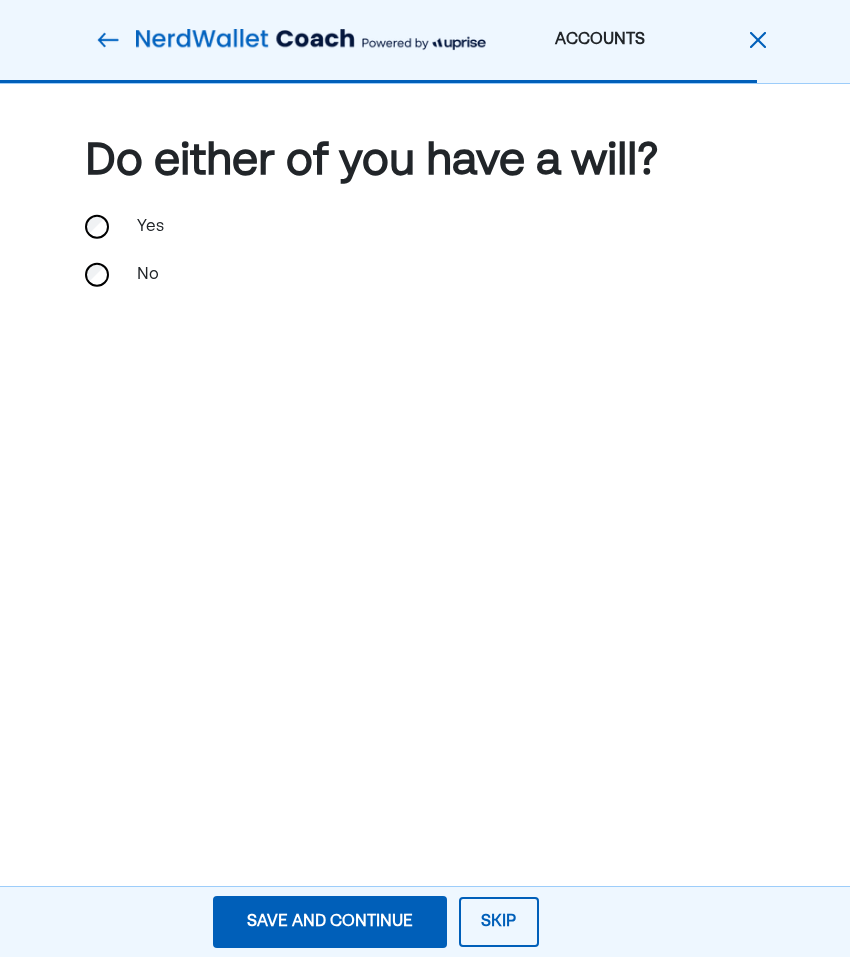 click on "No" at bounding box center (225, 275) 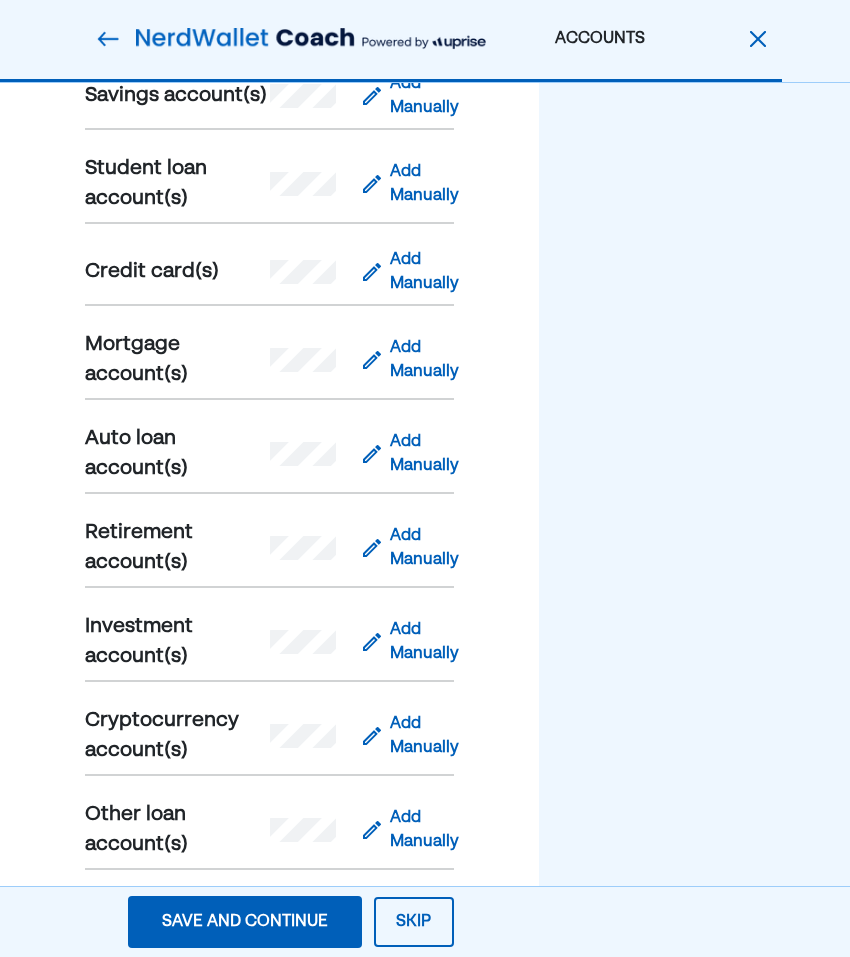 scroll, scrollTop: 658, scrollLeft: 0, axis: vertical 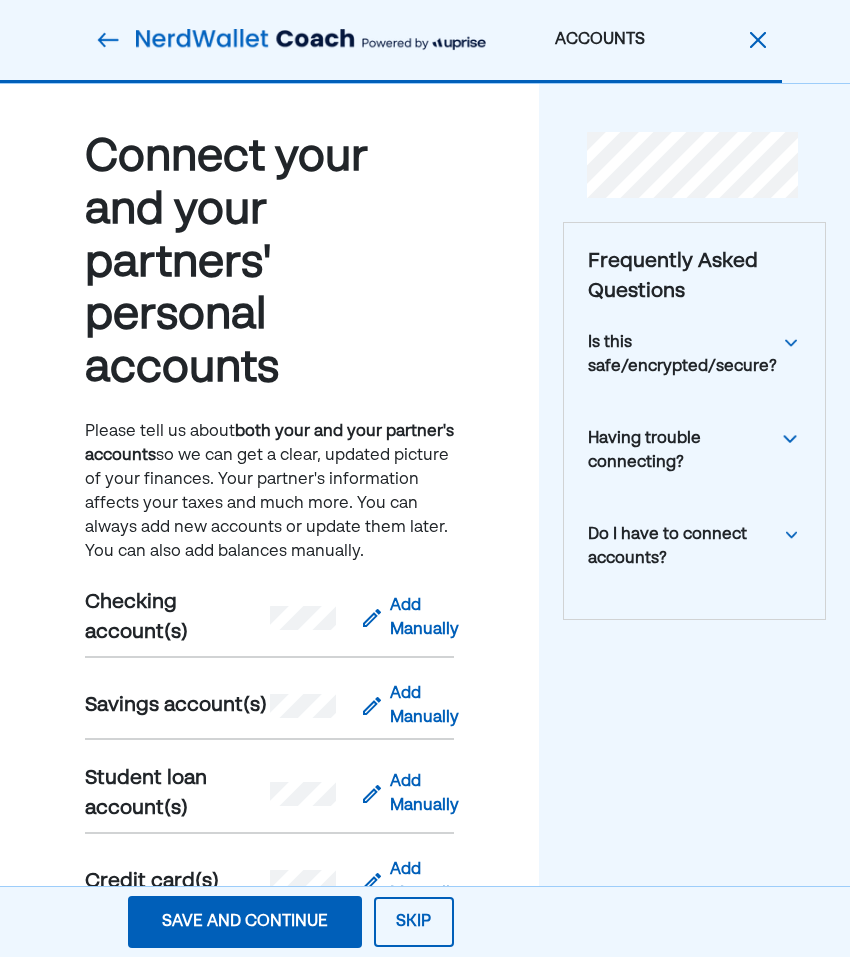 click on "Is this safe/encrypted/secure?" at bounding box center (684, 355) 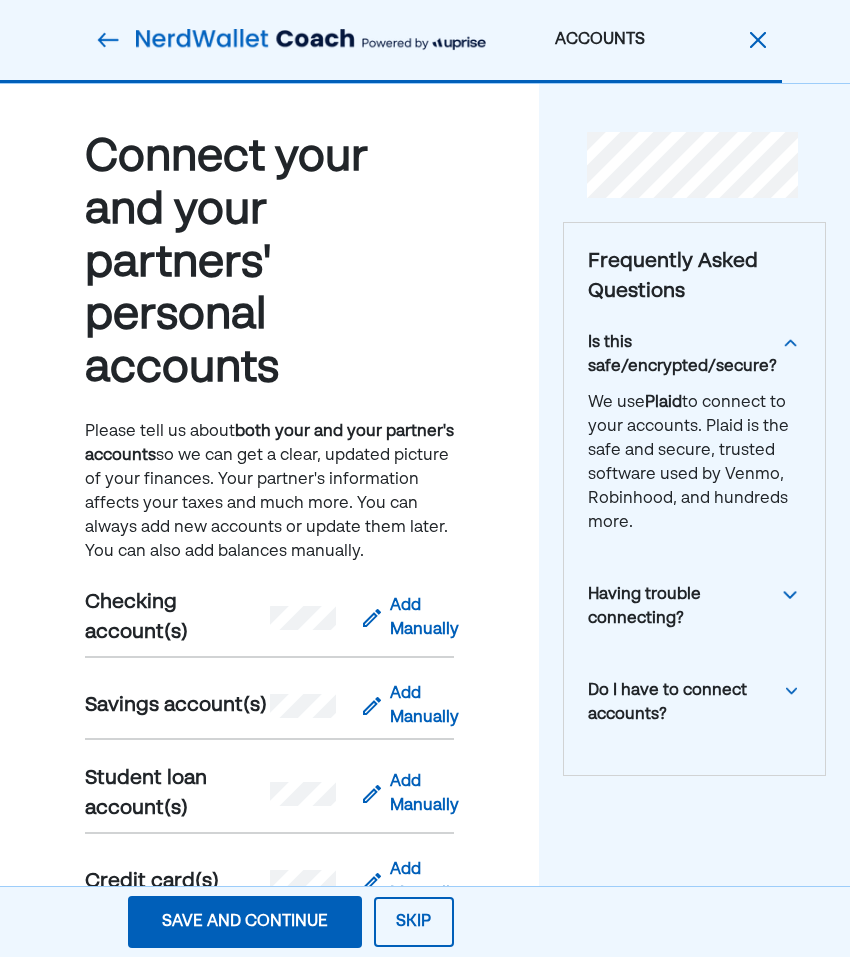 click at bounding box center (791, 343) 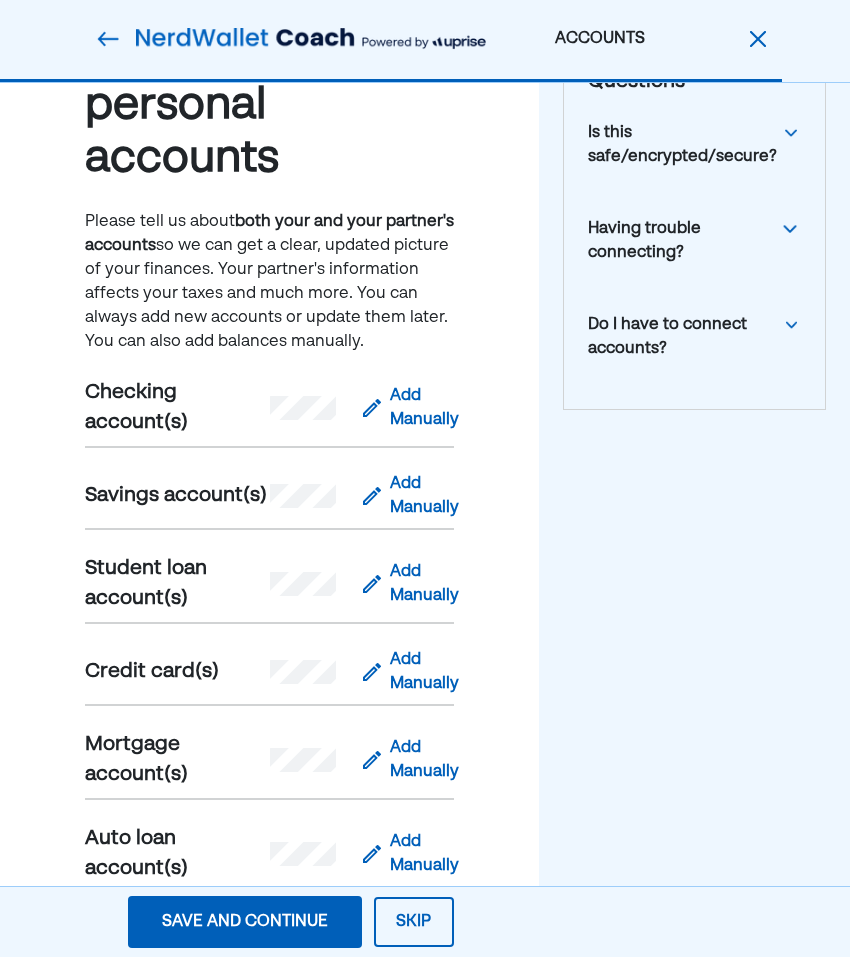 scroll, scrollTop: 0, scrollLeft: 0, axis: both 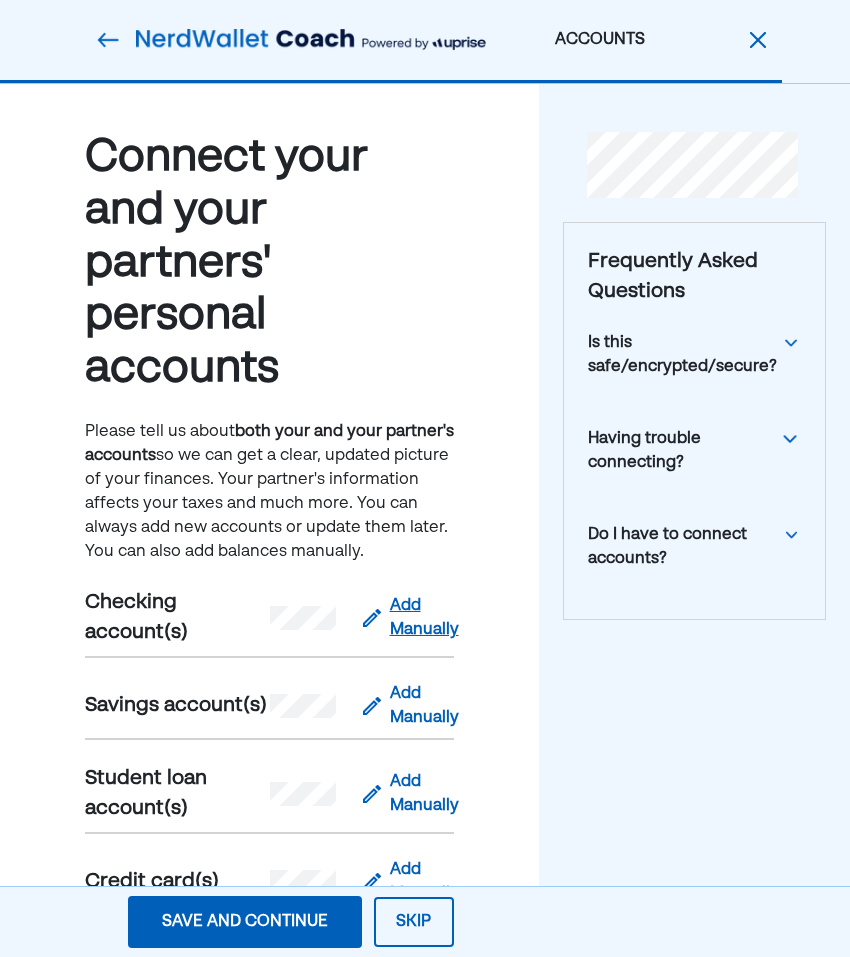 click on "Add Manually" at bounding box center (424, 618) 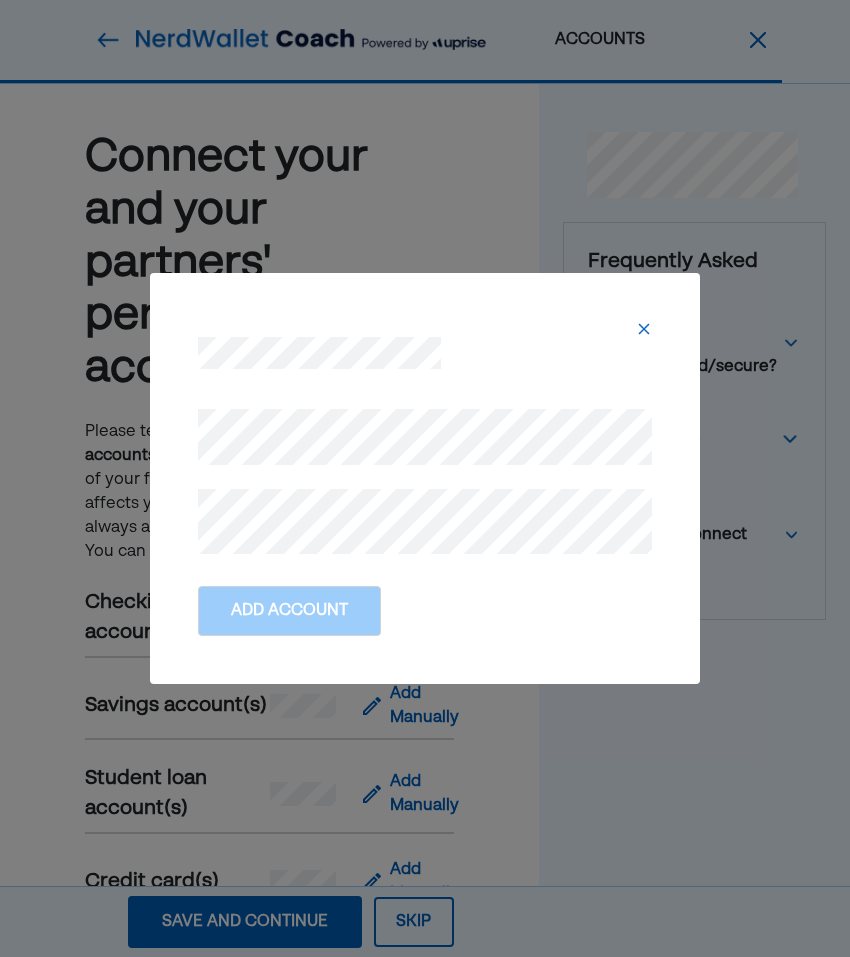 click at bounding box center (644, 329) 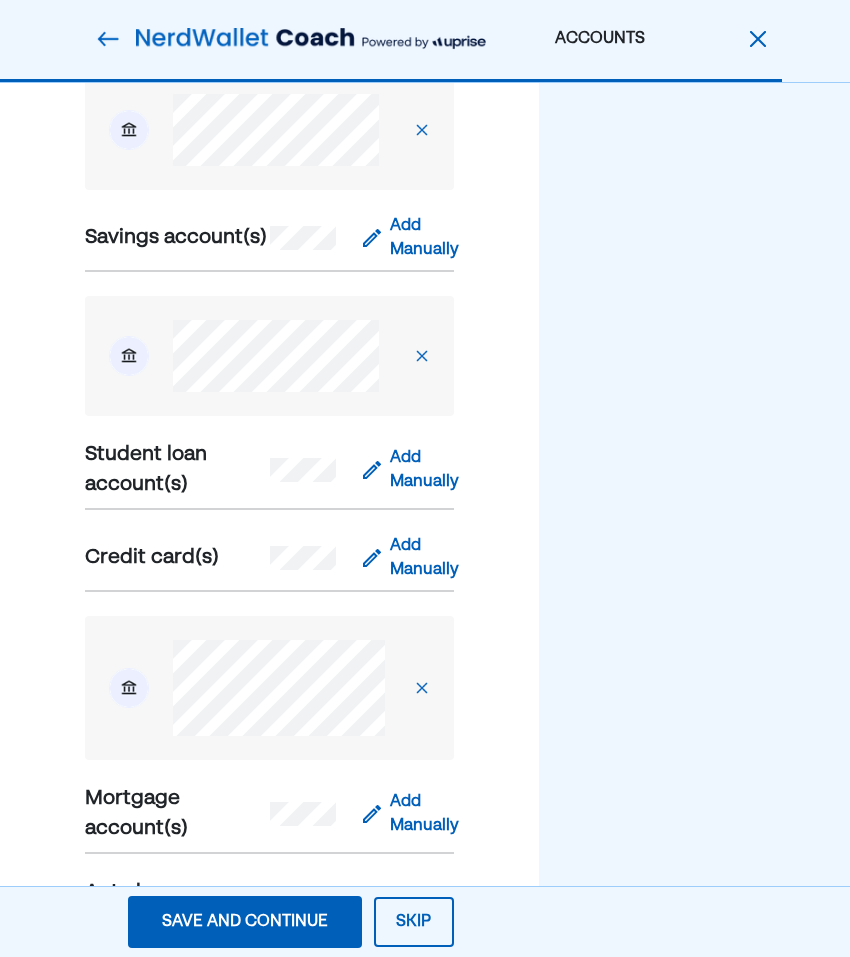 scroll, scrollTop: 751, scrollLeft: 0, axis: vertical 